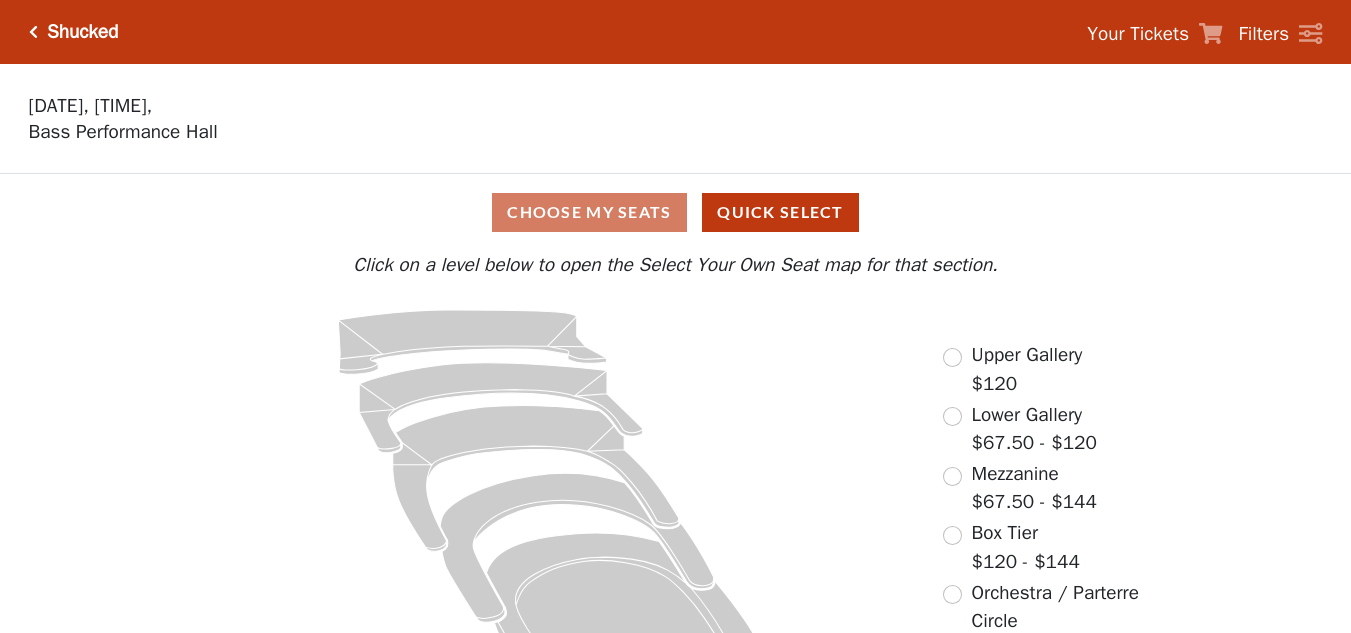 scroll, scrollTop: 0, scrollLeft: 0, axis: both 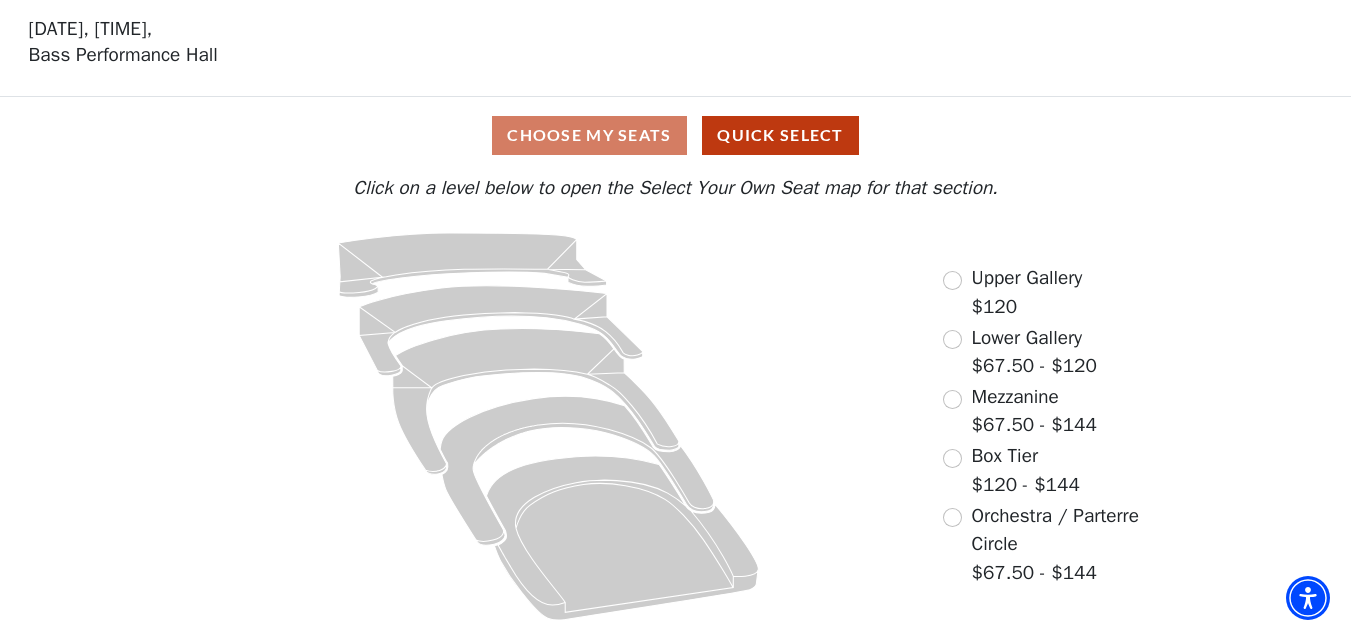 click on "Lower Gallery" at bounding box center [1027, 338] 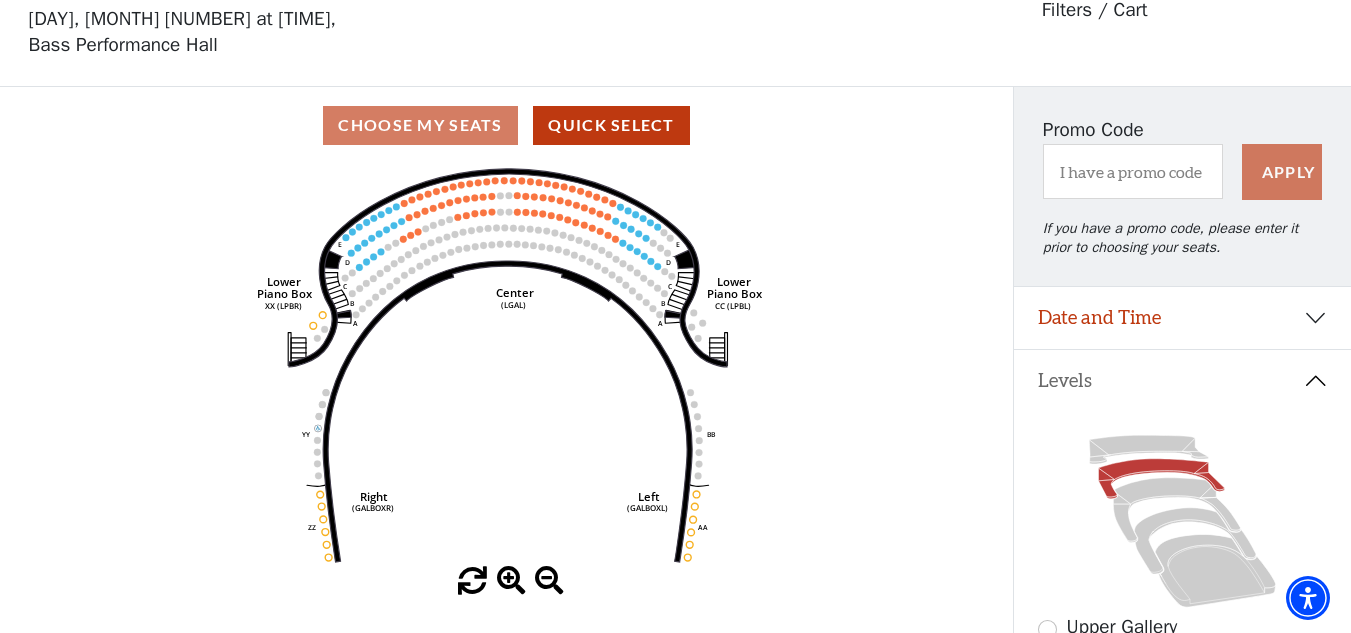 scroll, scrollTop: 93, scrollLeft: 0, axis: vertical 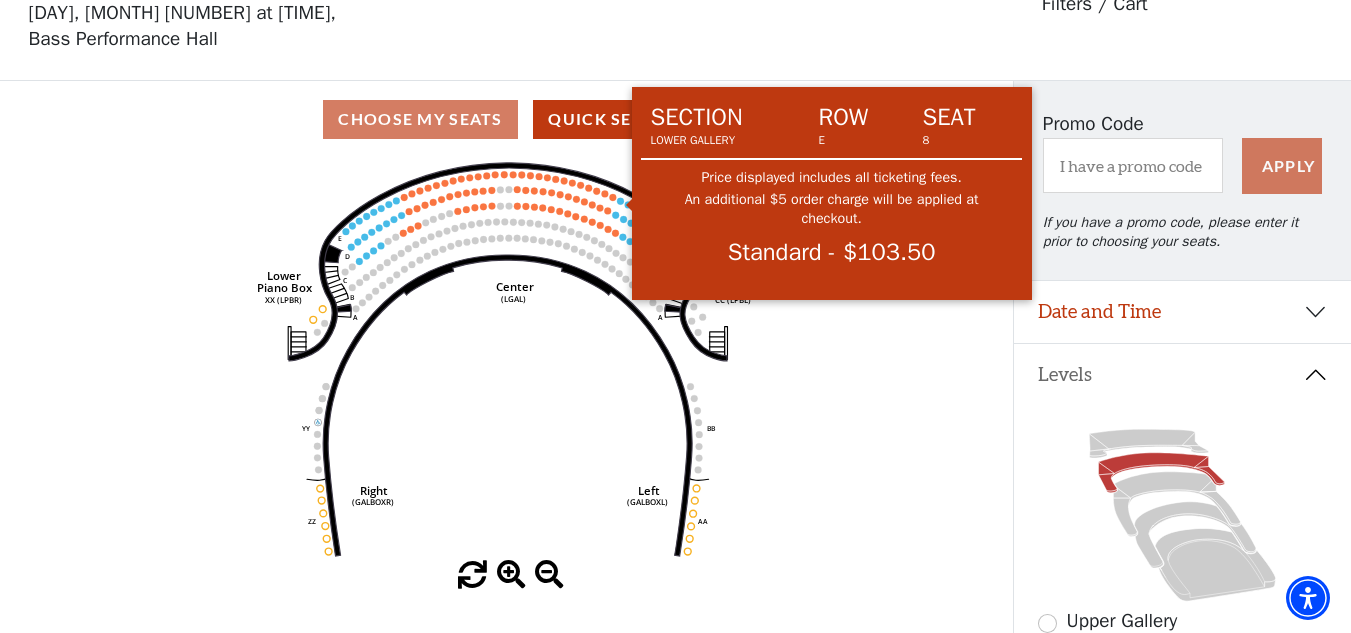 click 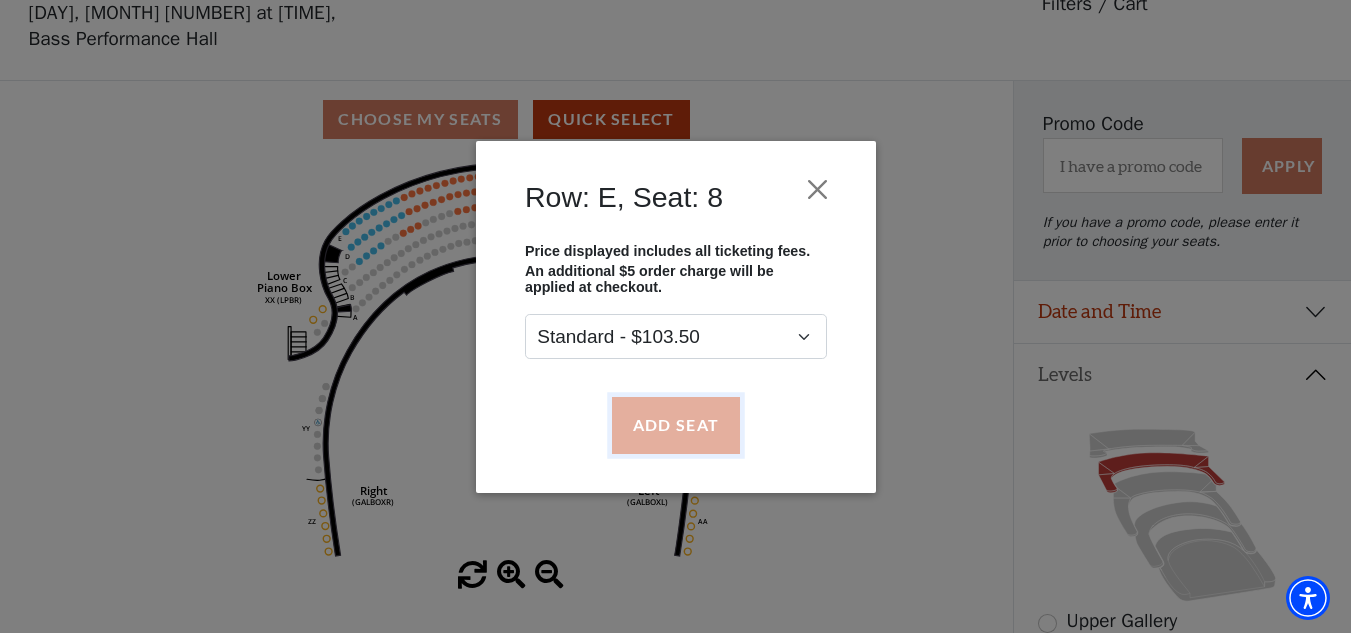 click on "Add Seat" at bounding box center (675, 425) 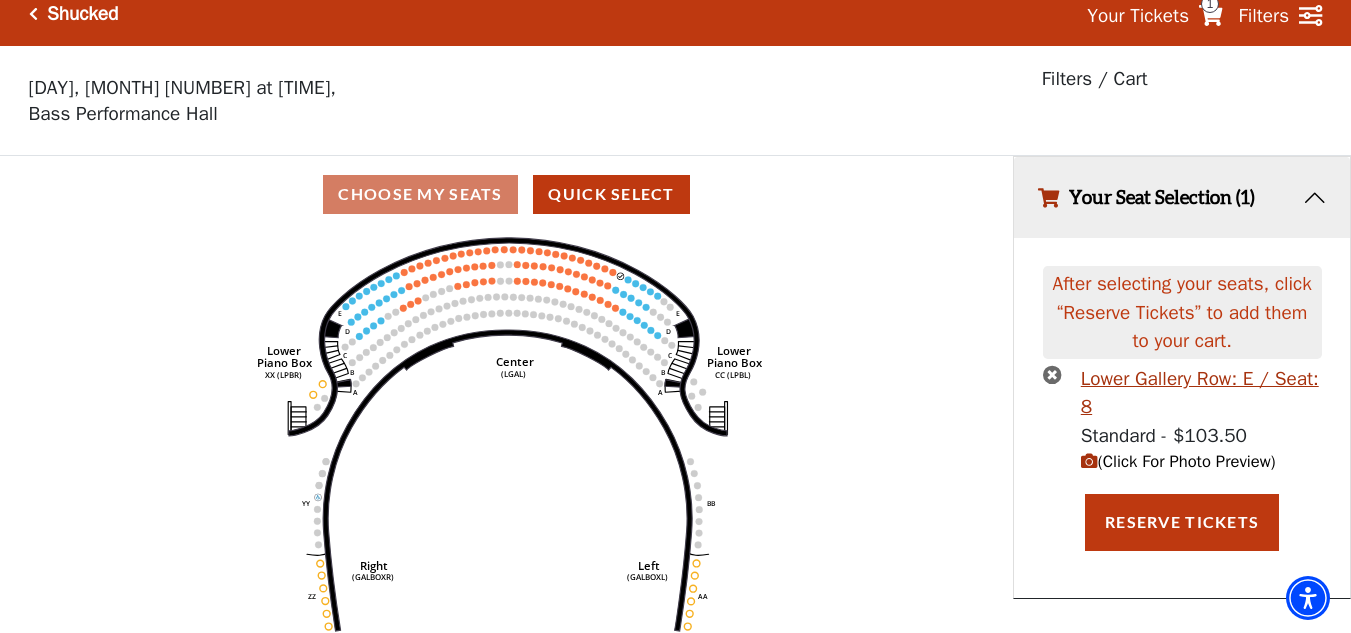 scroll, scrollTop: 0, scrollLeft: 0, axis: both 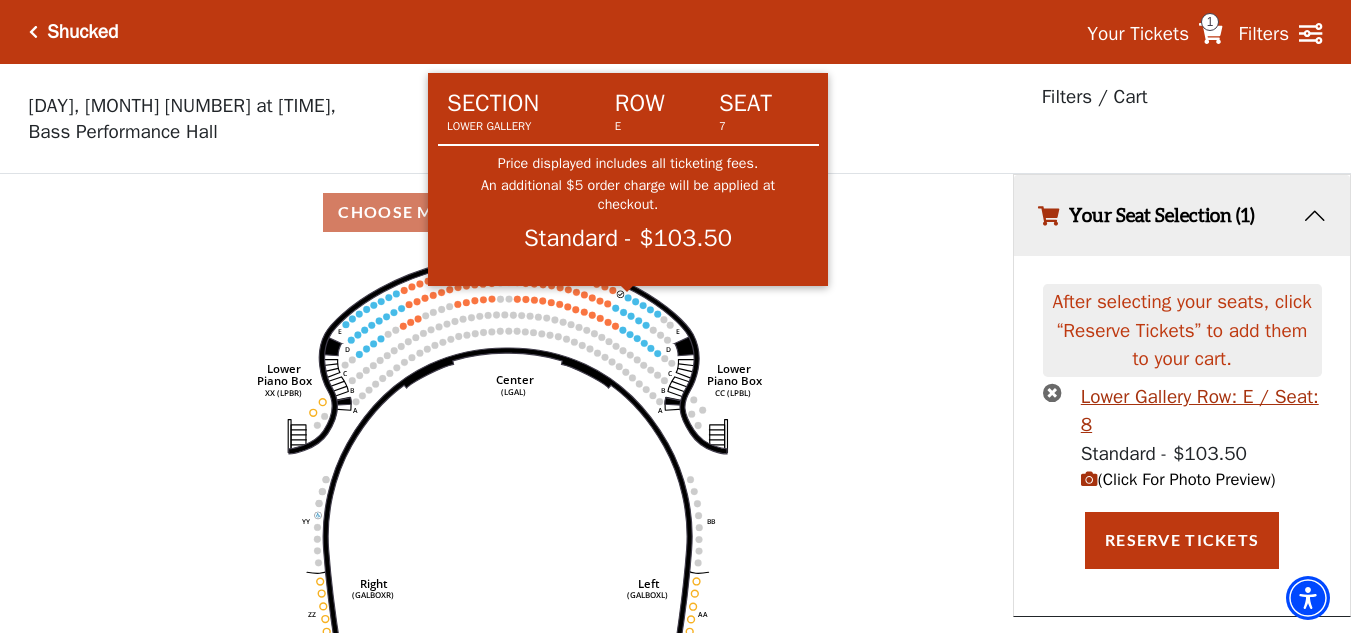 click 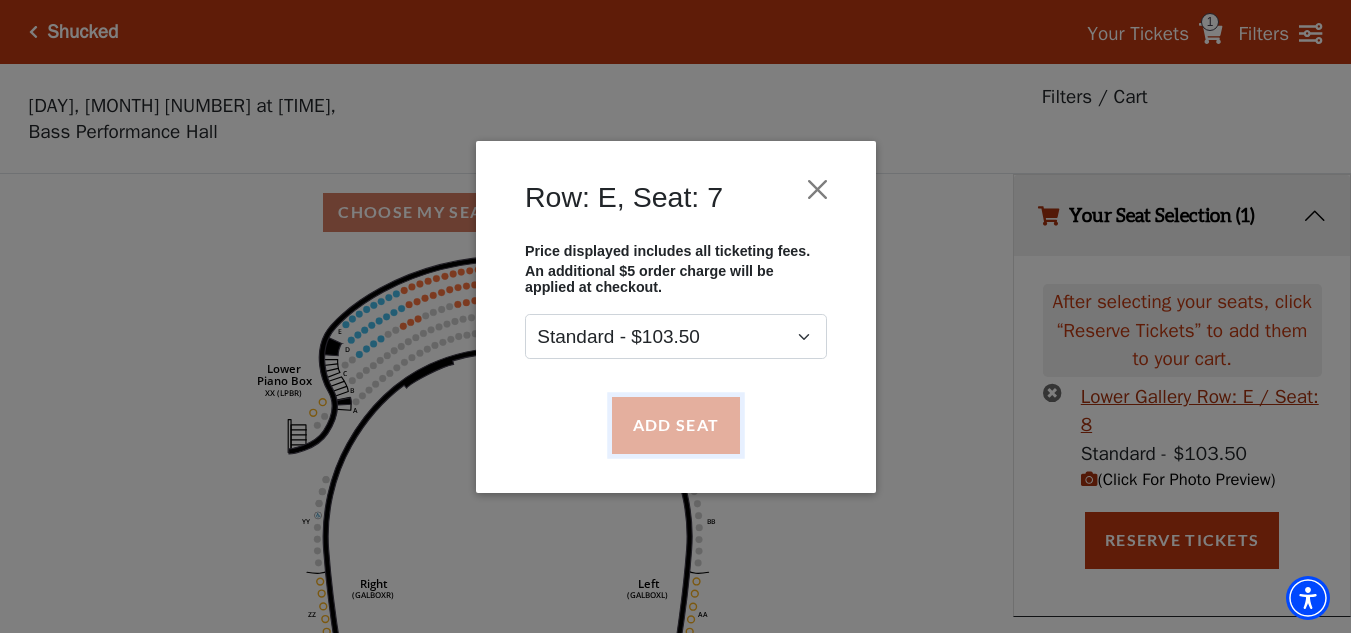 click on "Add Seat" at bounding box center (675, 425) 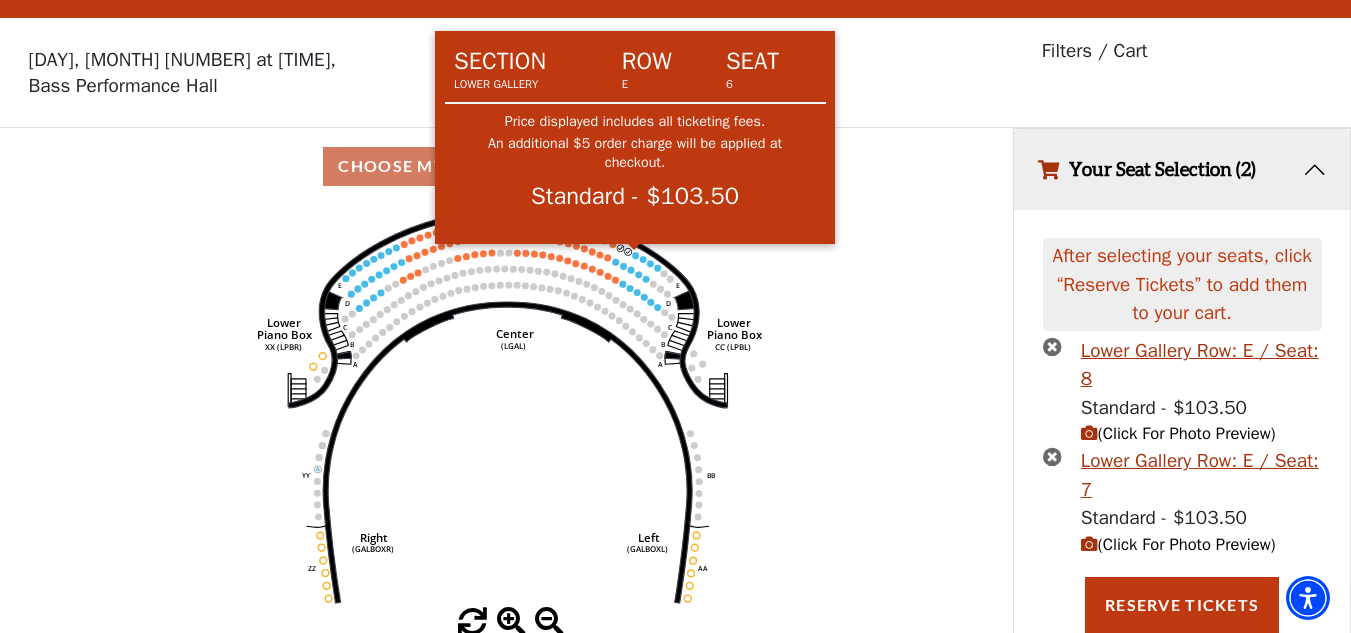 click 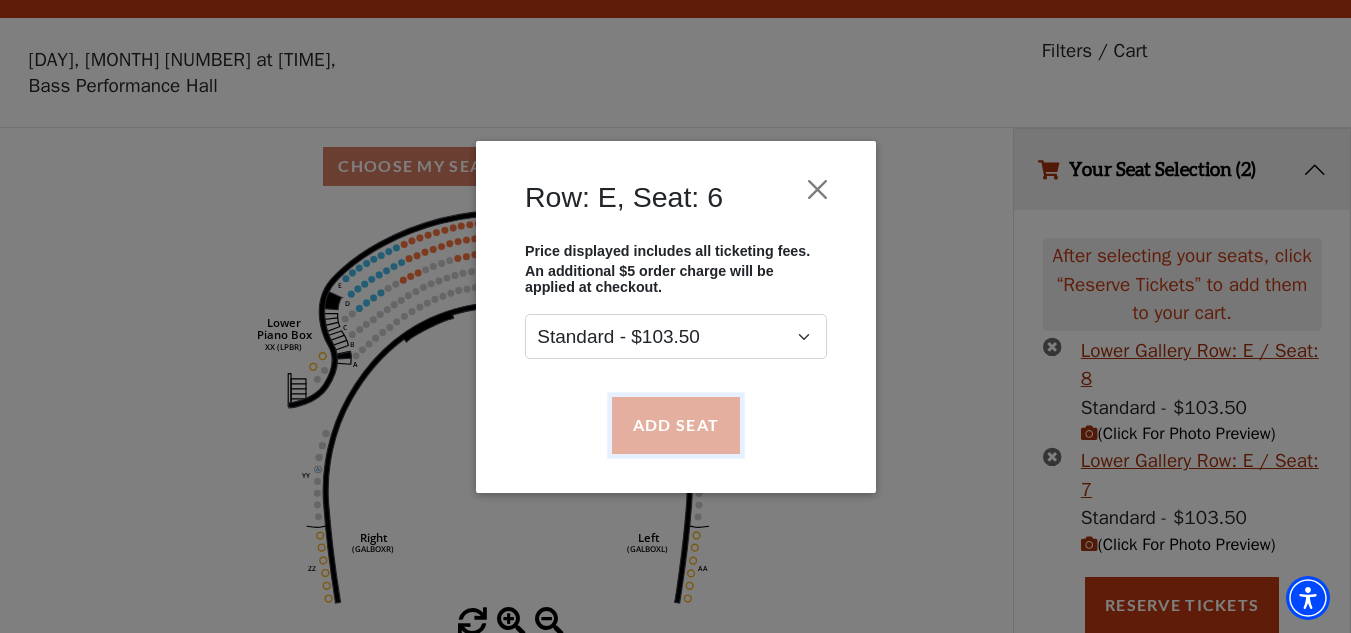 click on "Add Seat" at bounding box center [675, 425] 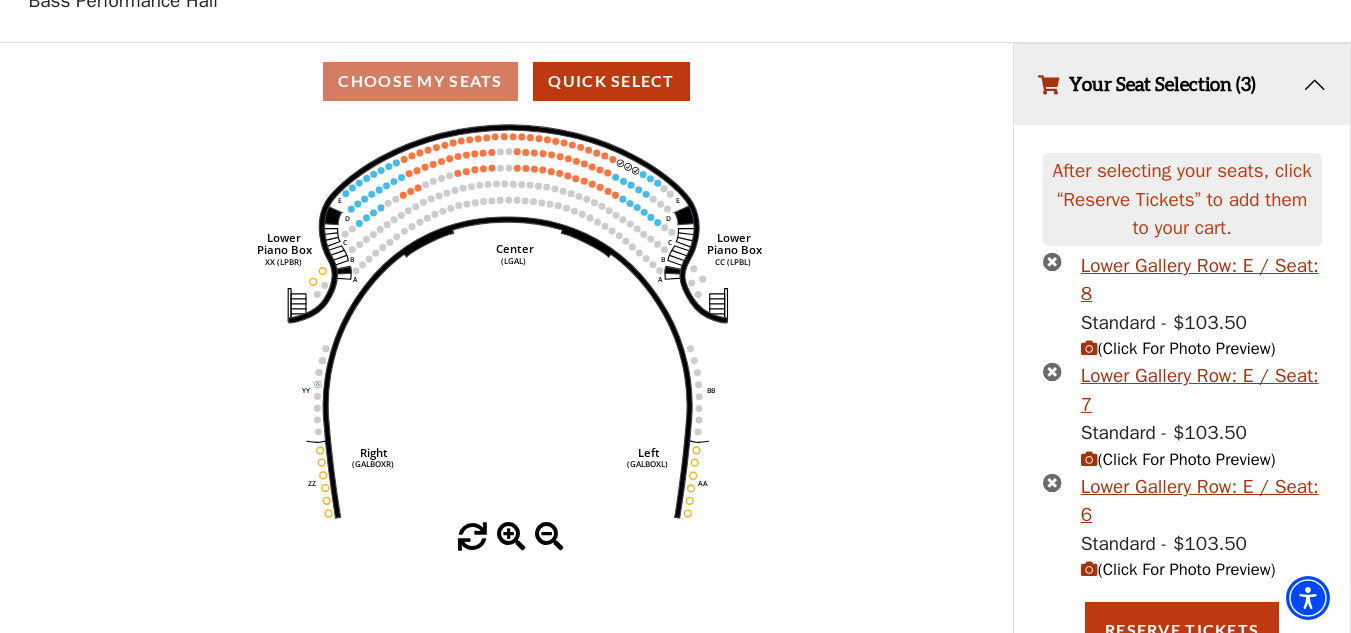 scroll, scrollTop: 157, scrollLeft: 0, axis: vertical 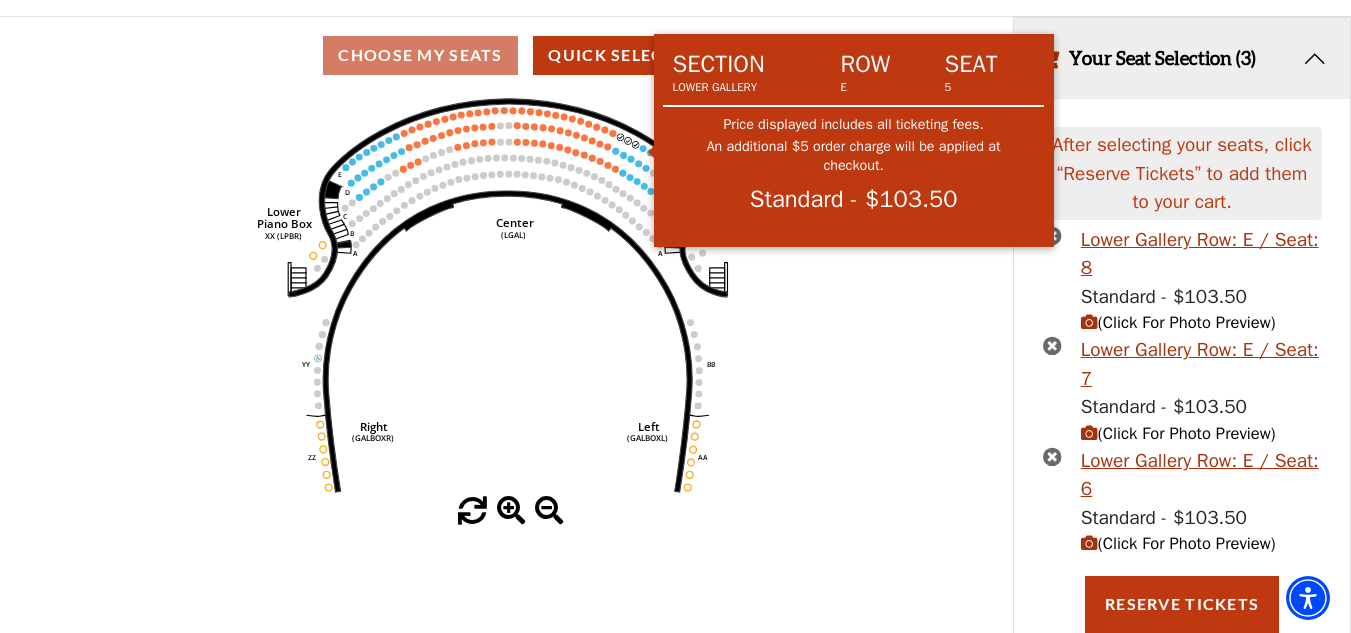 click 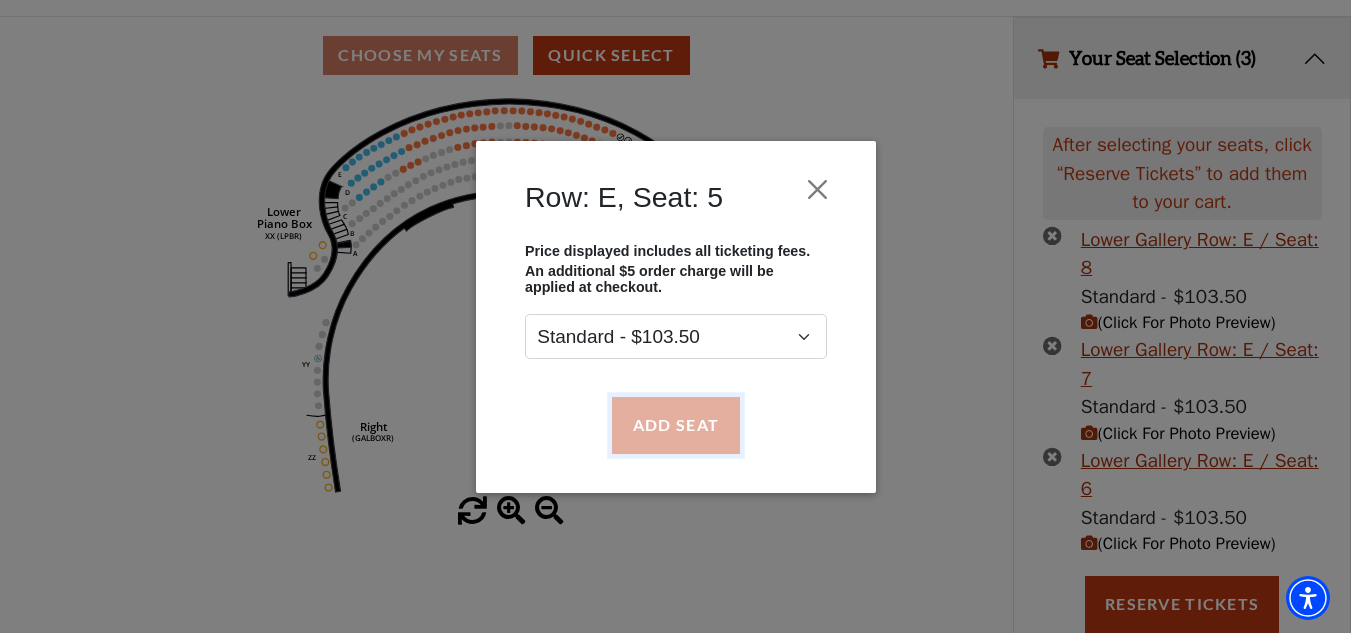 click on "Add Seat" at bounding box center [675, 425] 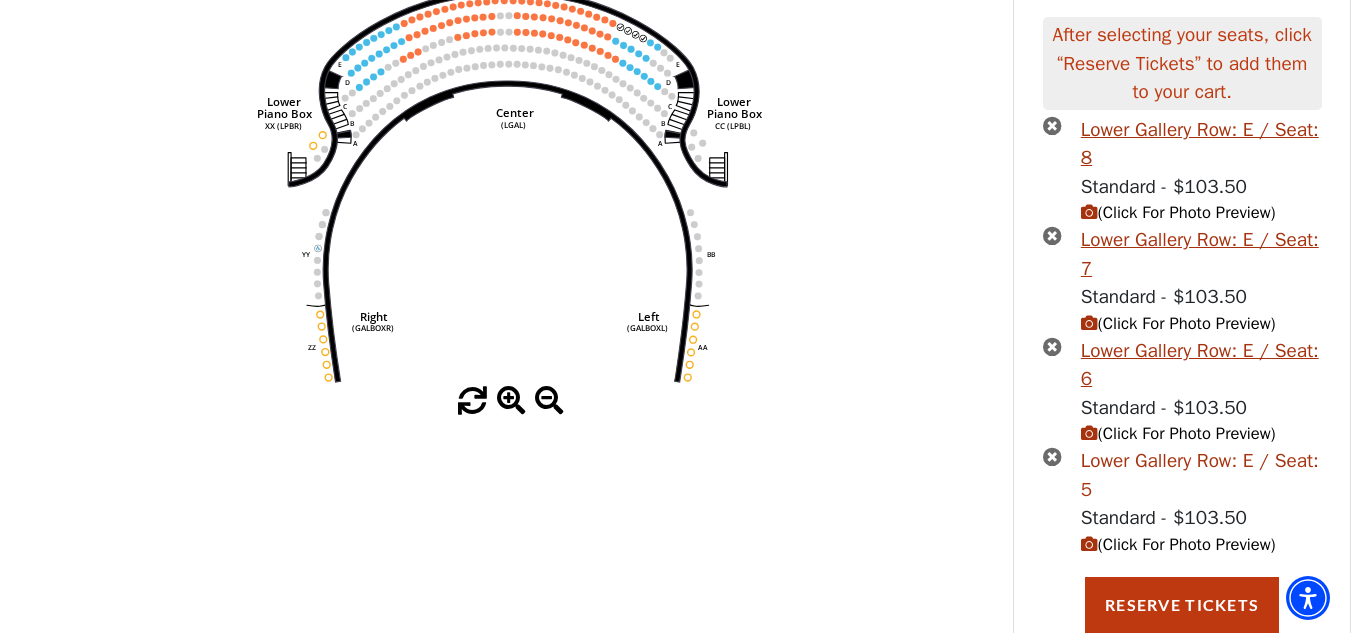 scroll, scrollTop: 316, scrollLeft: 0, axis: vertical 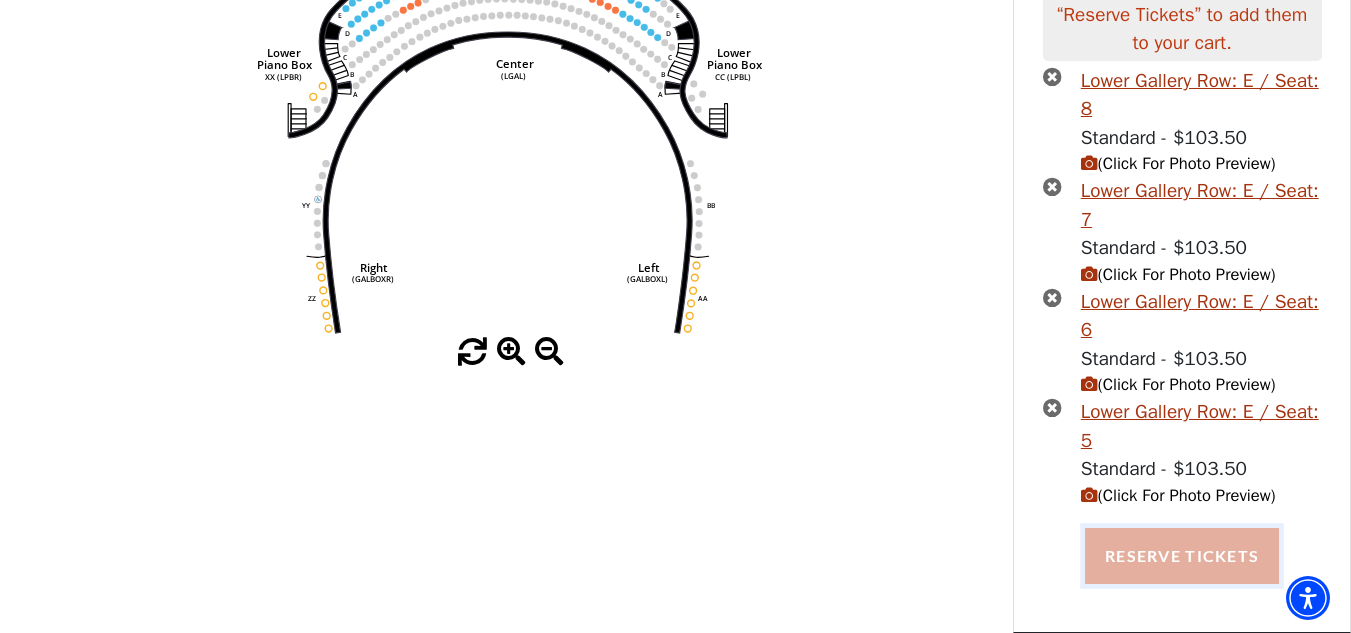 click on "Reserve Tickets" at bounding box center [1182, 556] 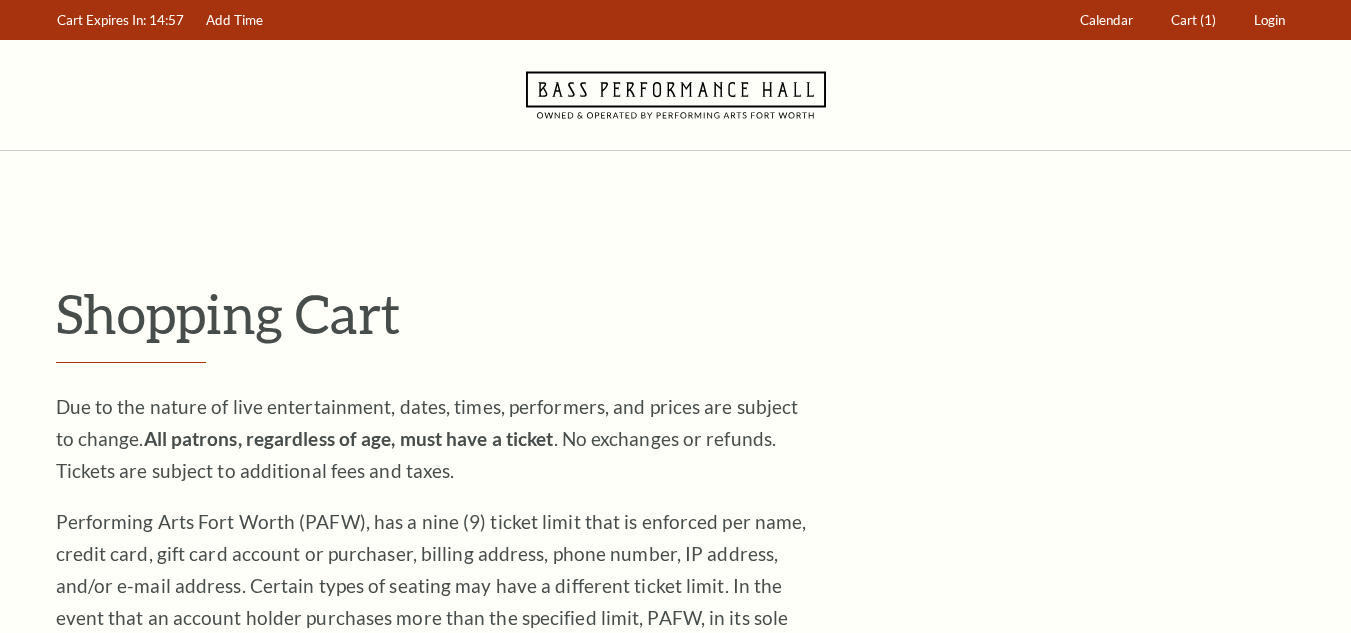 scroll, scrollTop: 0, scrollLeft: 0, axis: both 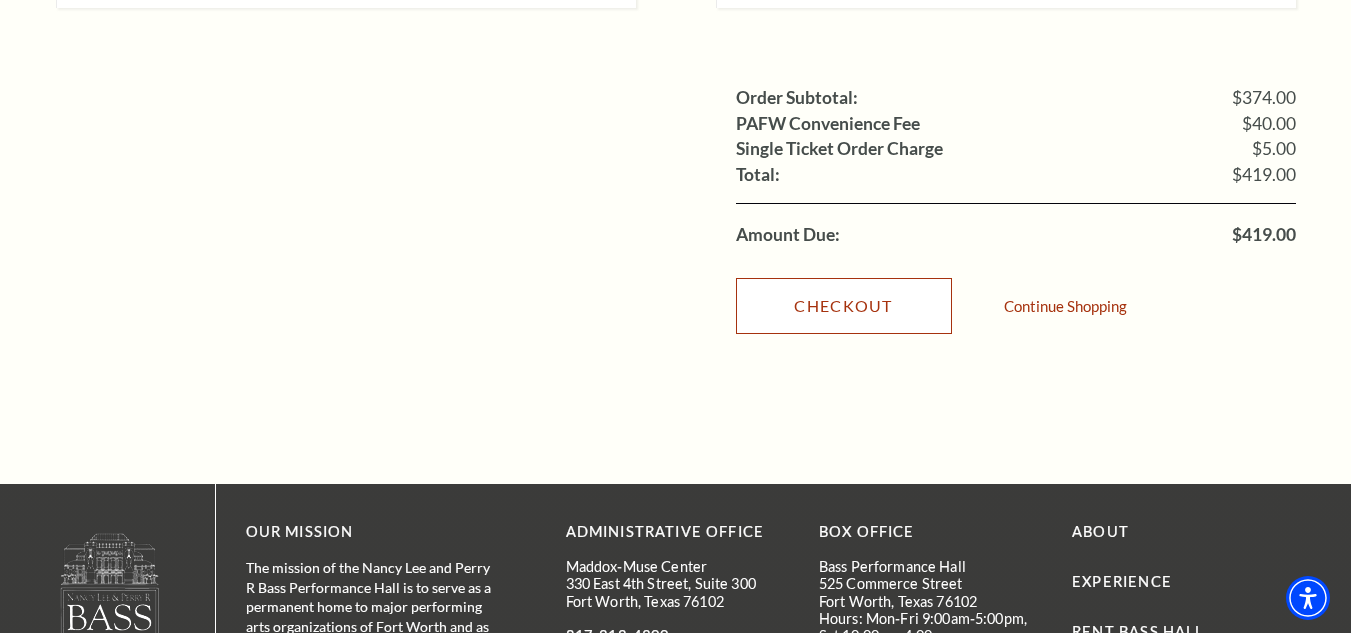 click on "Checkout" at bounding box center (844, 306) 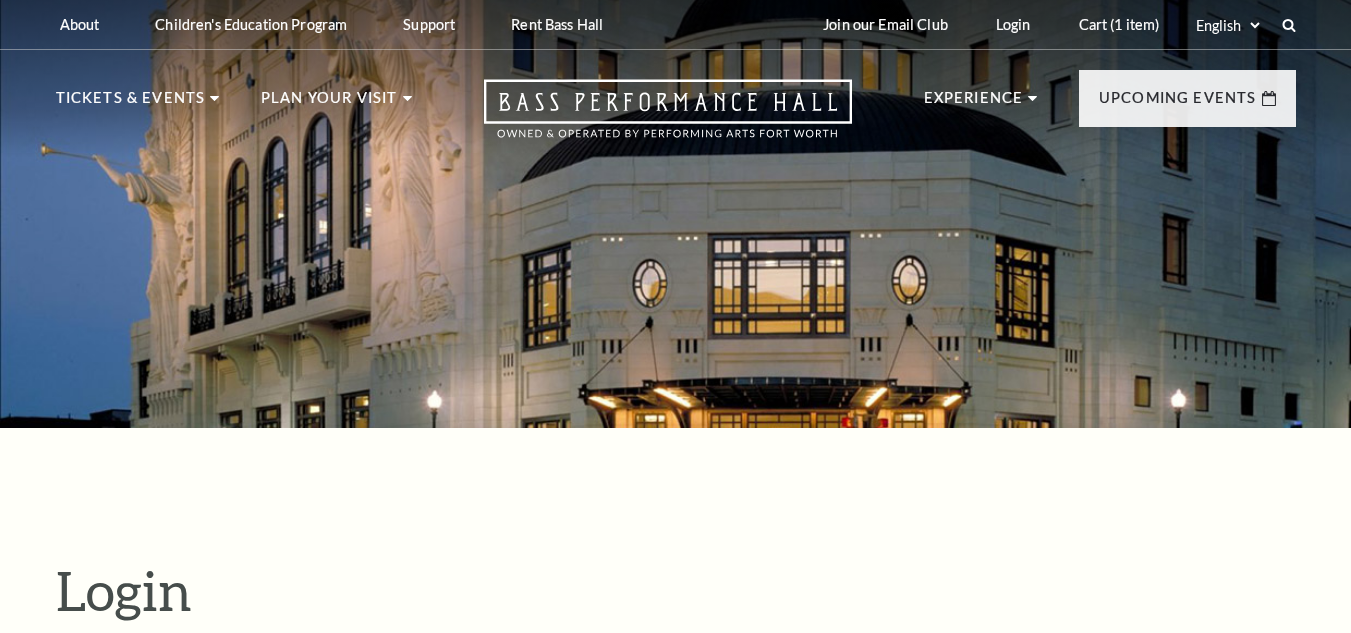 scroll, scrollTop: 558, scrollLeft: 0, axis: vertical 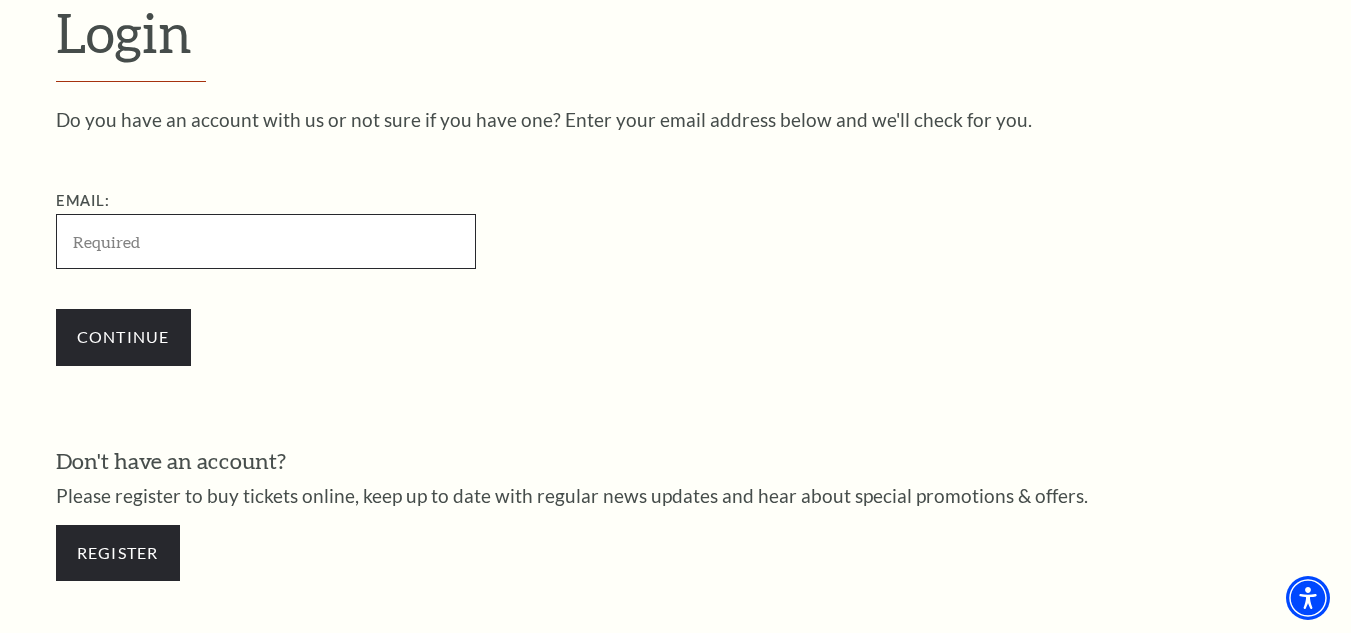 paste on "[EMAIL]" 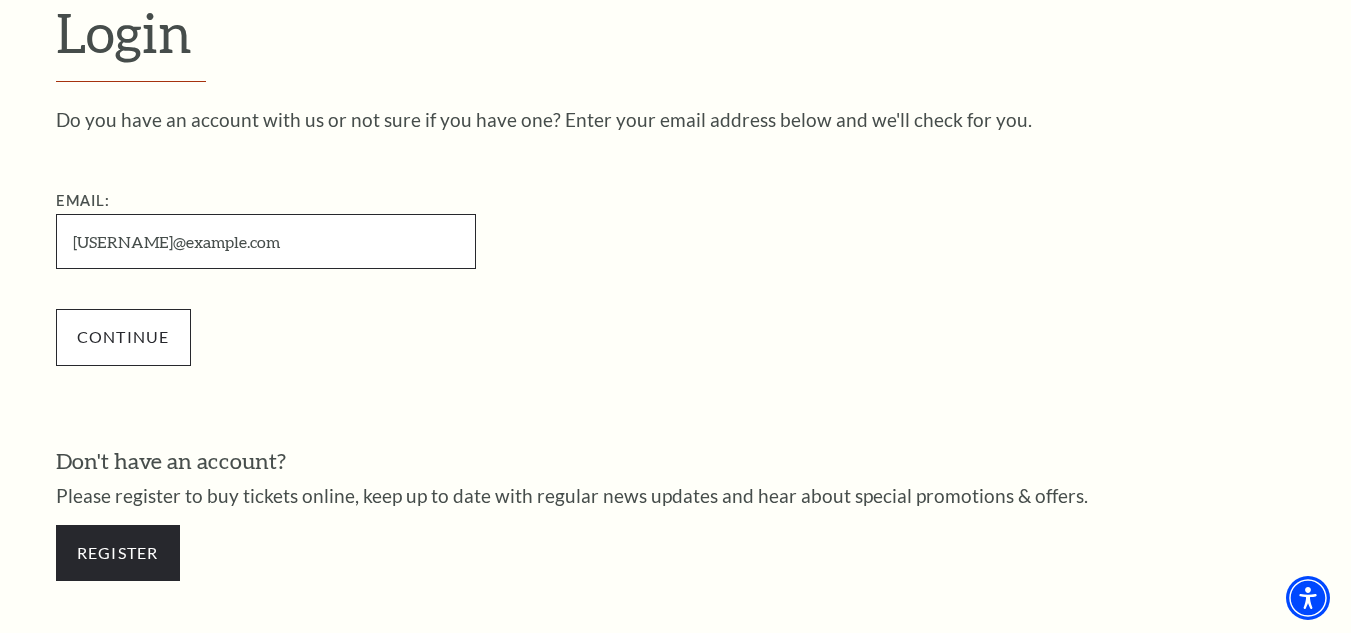 type on "[EMAIL]" 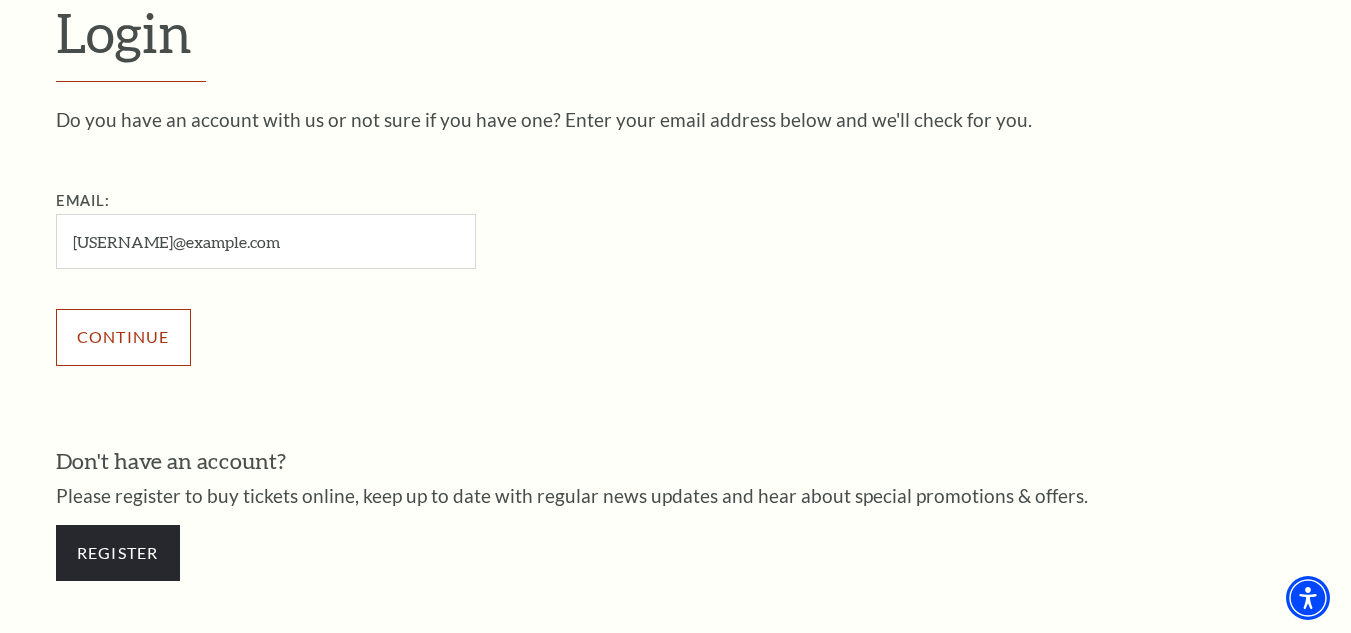 click on "Continue" at bounding box center (123, 337) 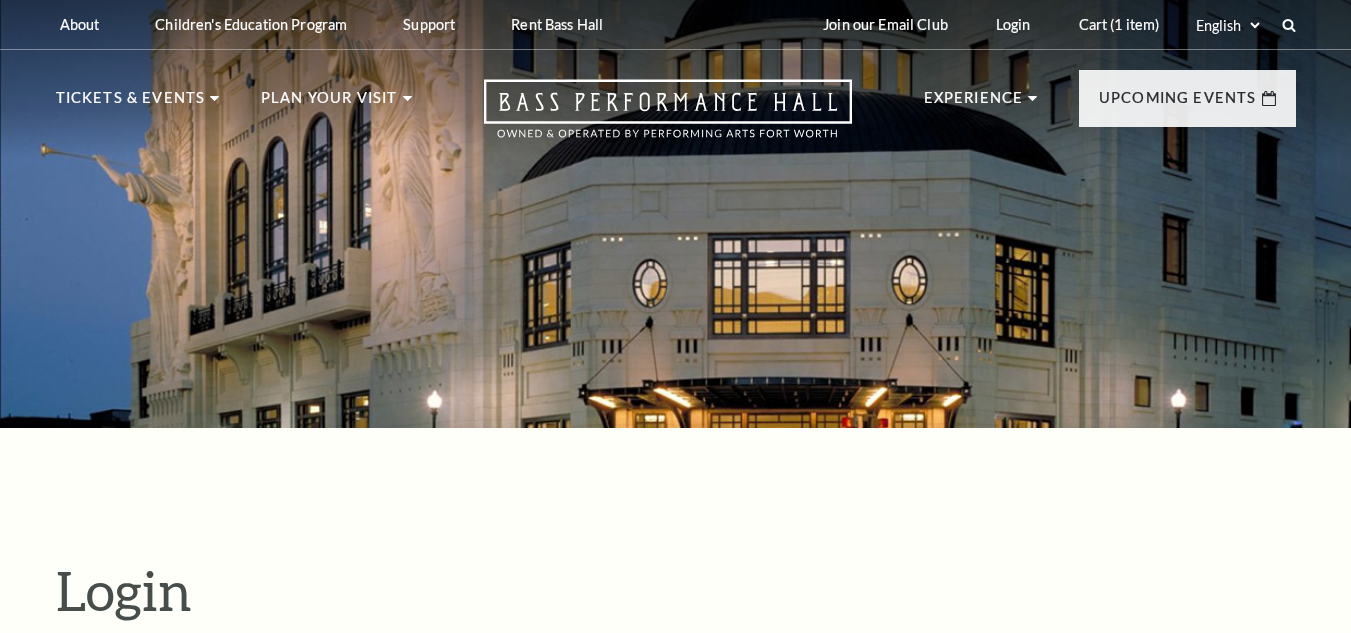 scroll, scrollTop: 502, scrollLeft: 0, axis: vertical 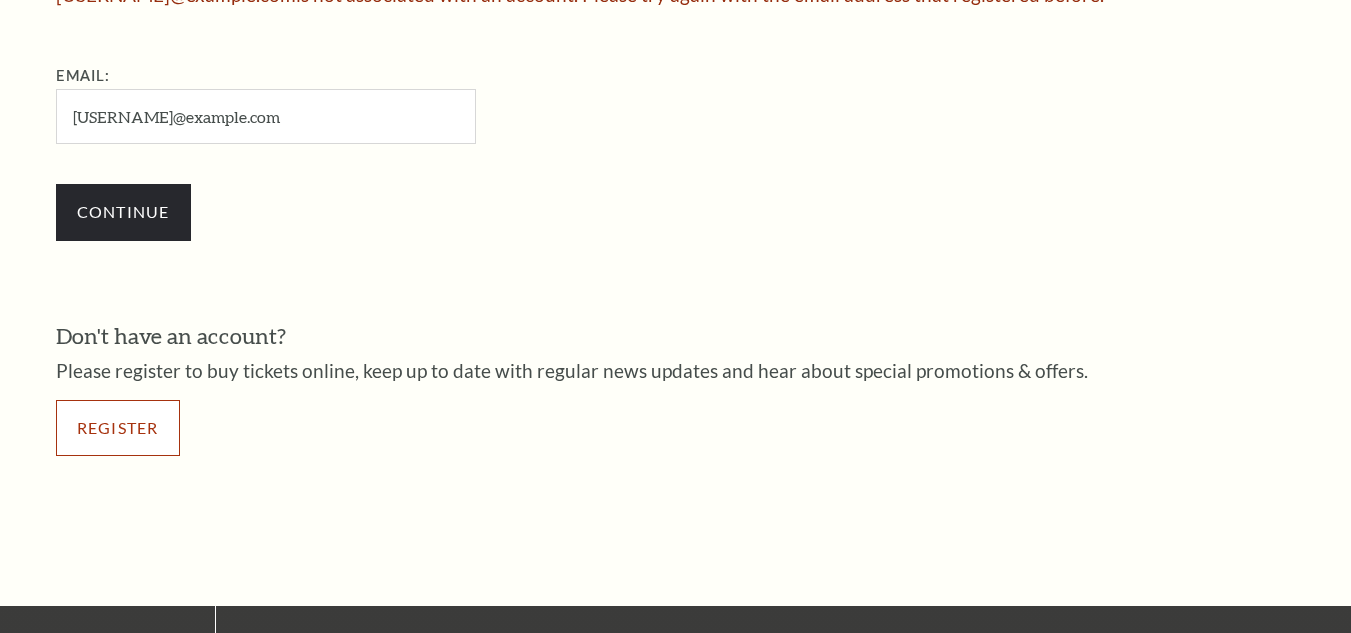 click on "Register" at bounding box center (118, 428) 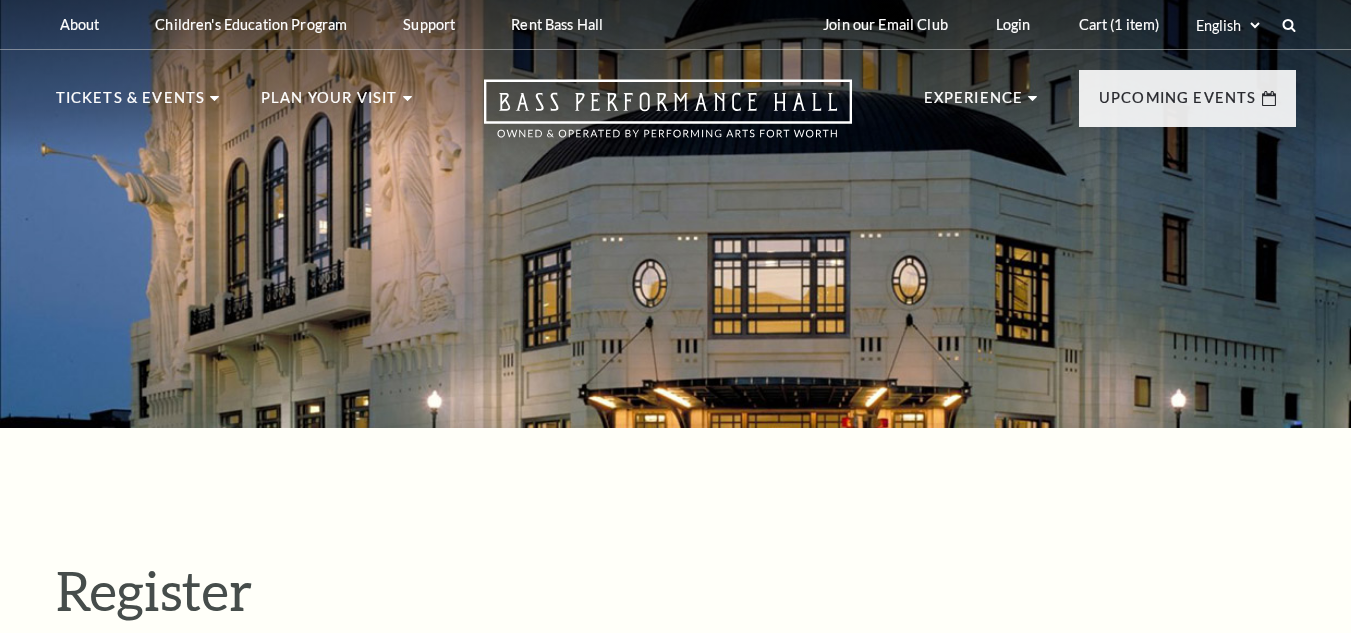 select on "1" 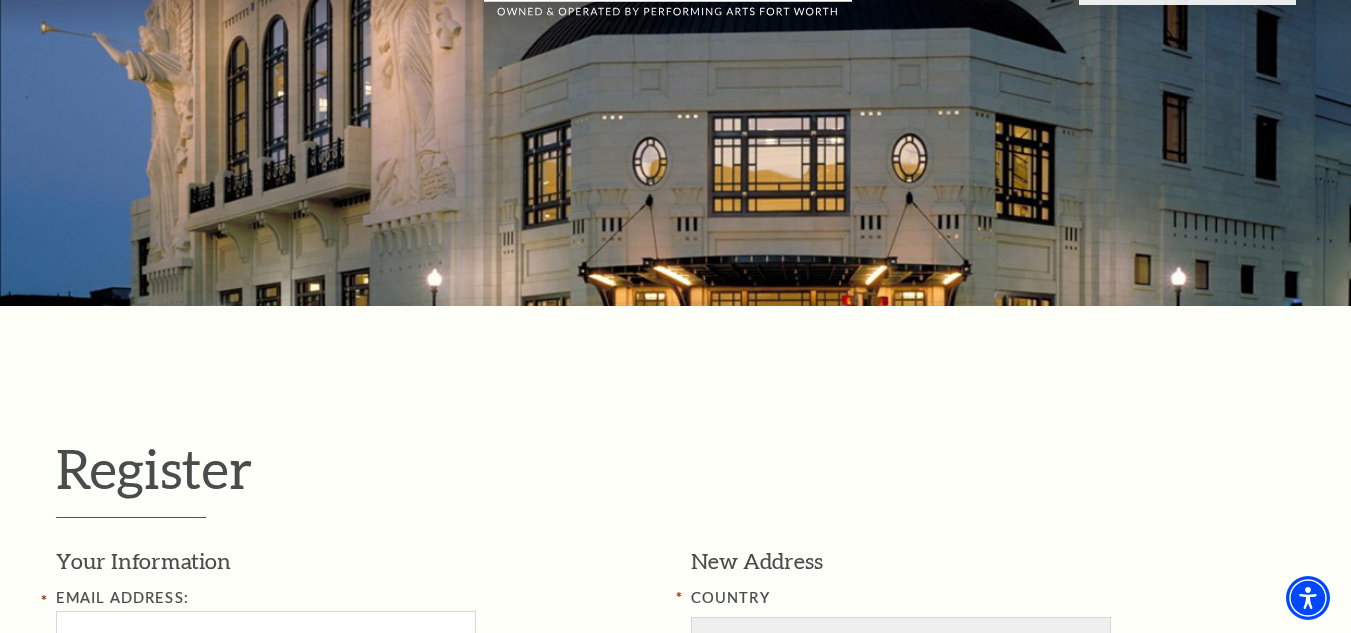 scroll, scrollTop: 400, scrollLeft: 0, axis: vertical 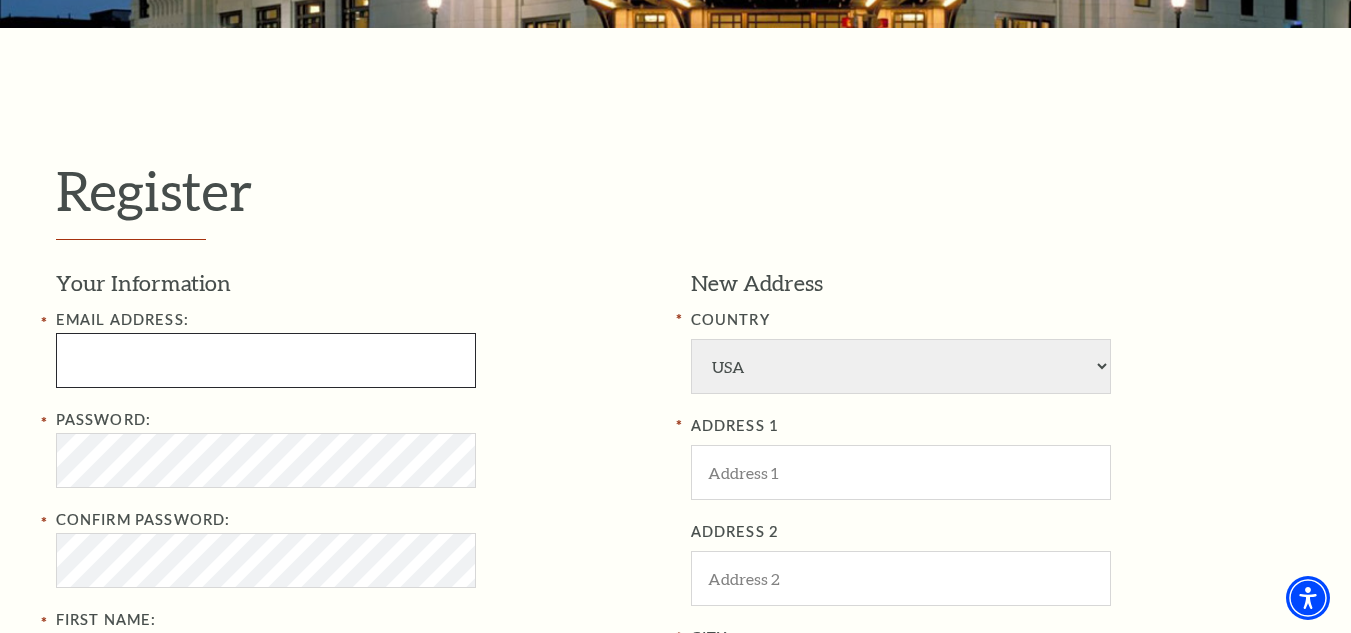 click at bounding box center [266, 360] 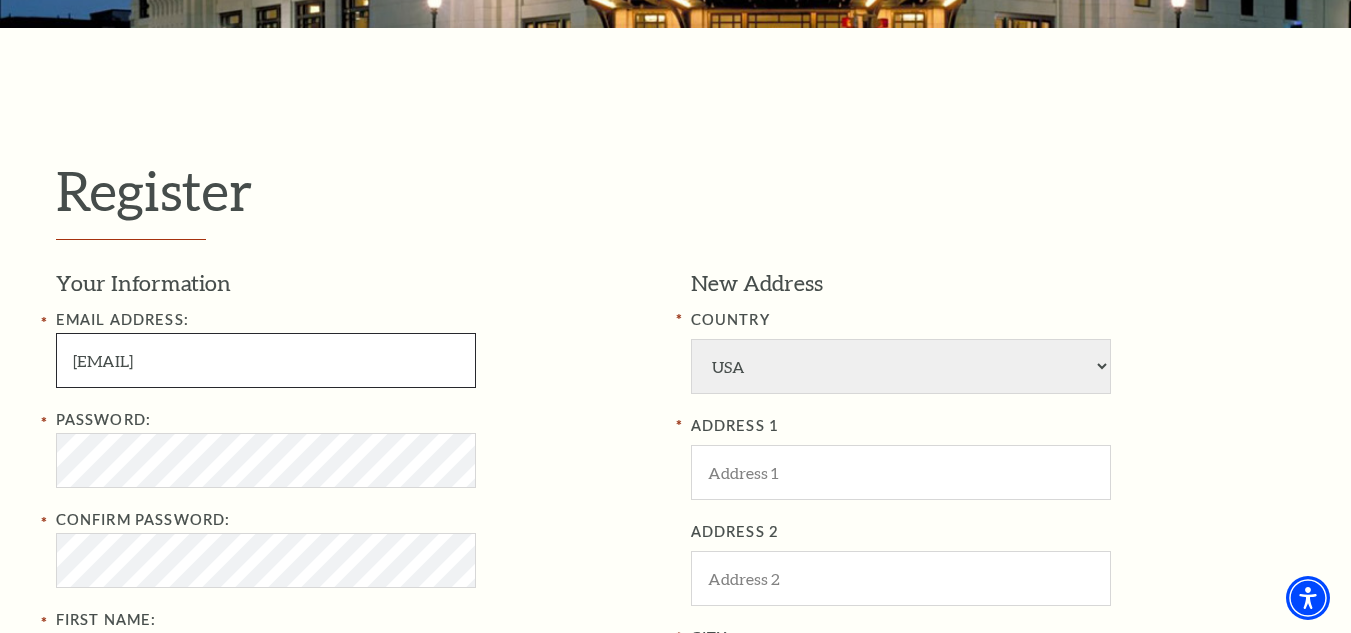 type on "GeoffreyRChandler@example.us" 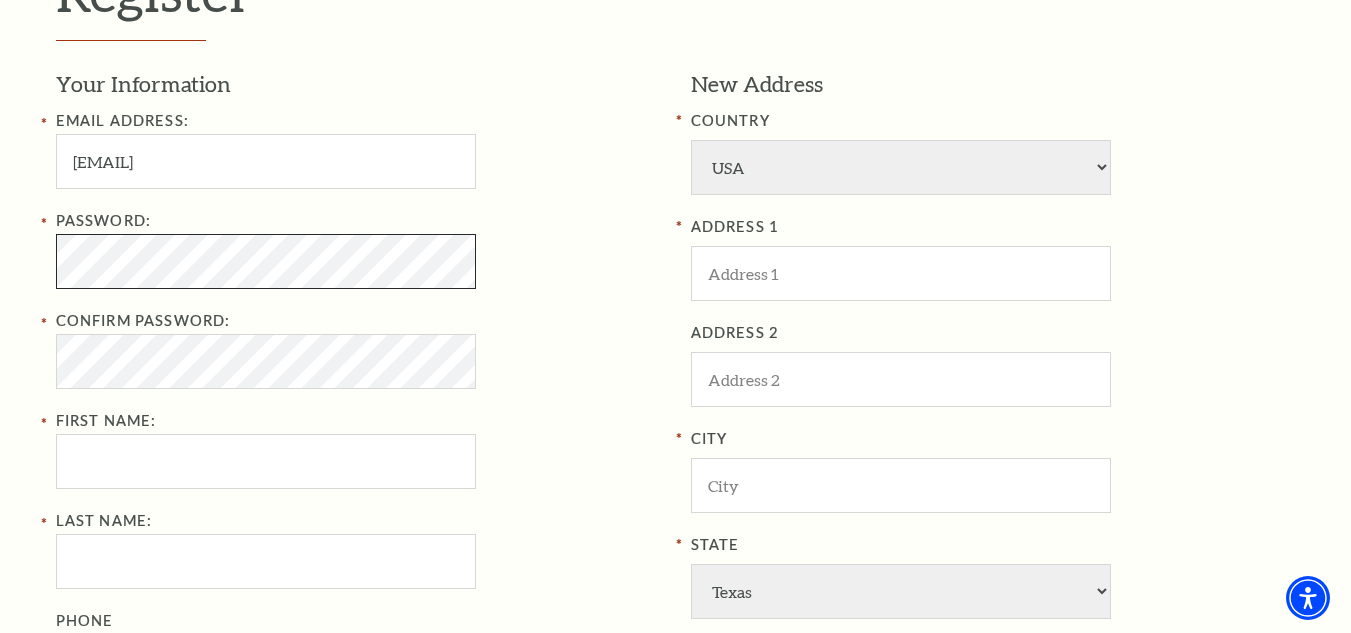 scroll, scrollTop: 600, scrollLeft: 0, axis: vertical 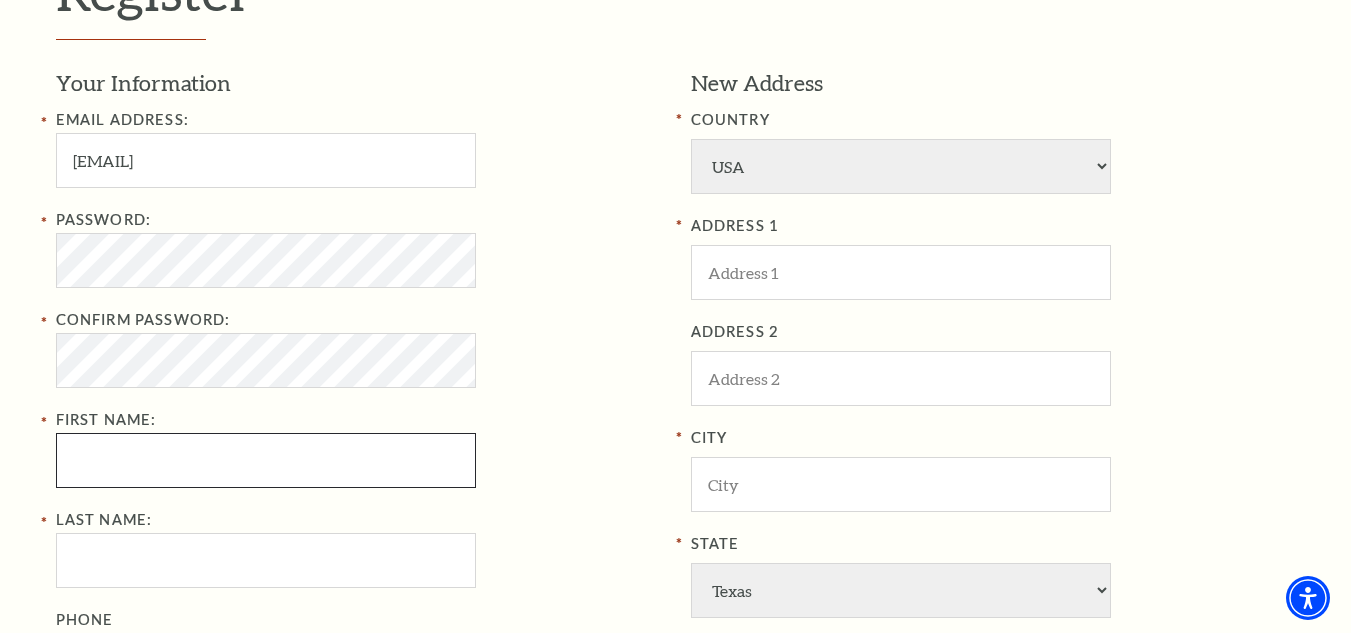 click on "First Name:" at bounding box center [266, 460] 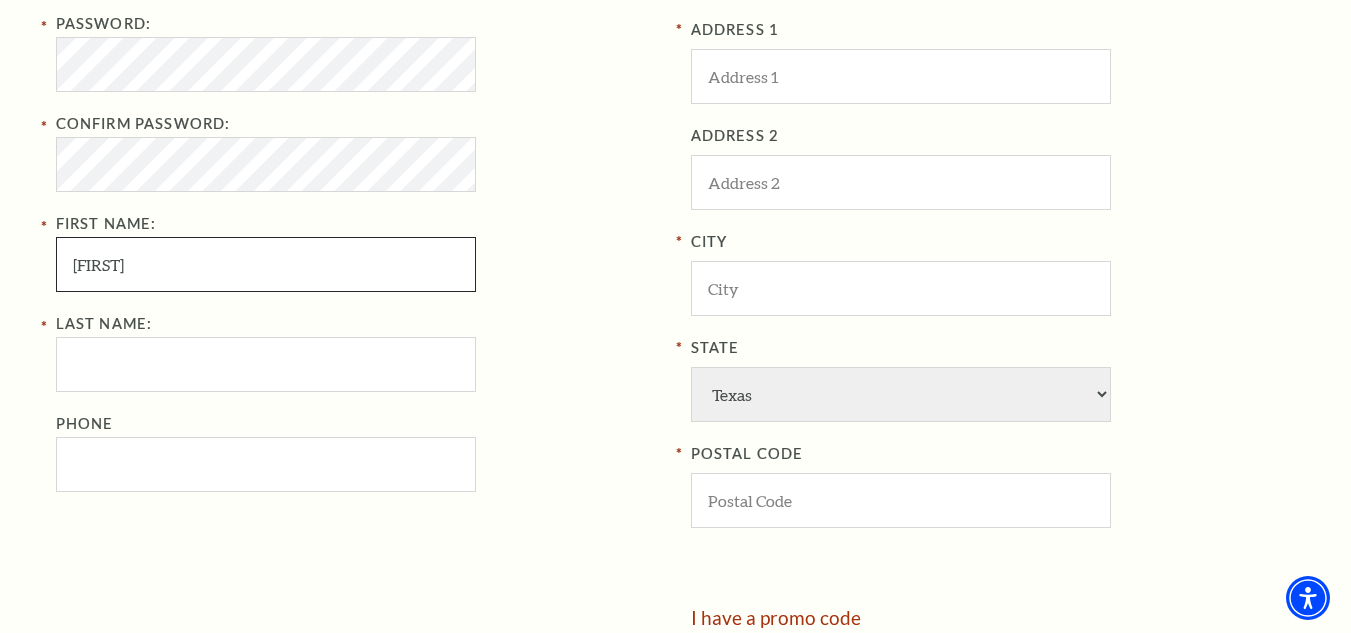 scroll, scrollTop: 800, scrollLeft: 0, axis: vertical 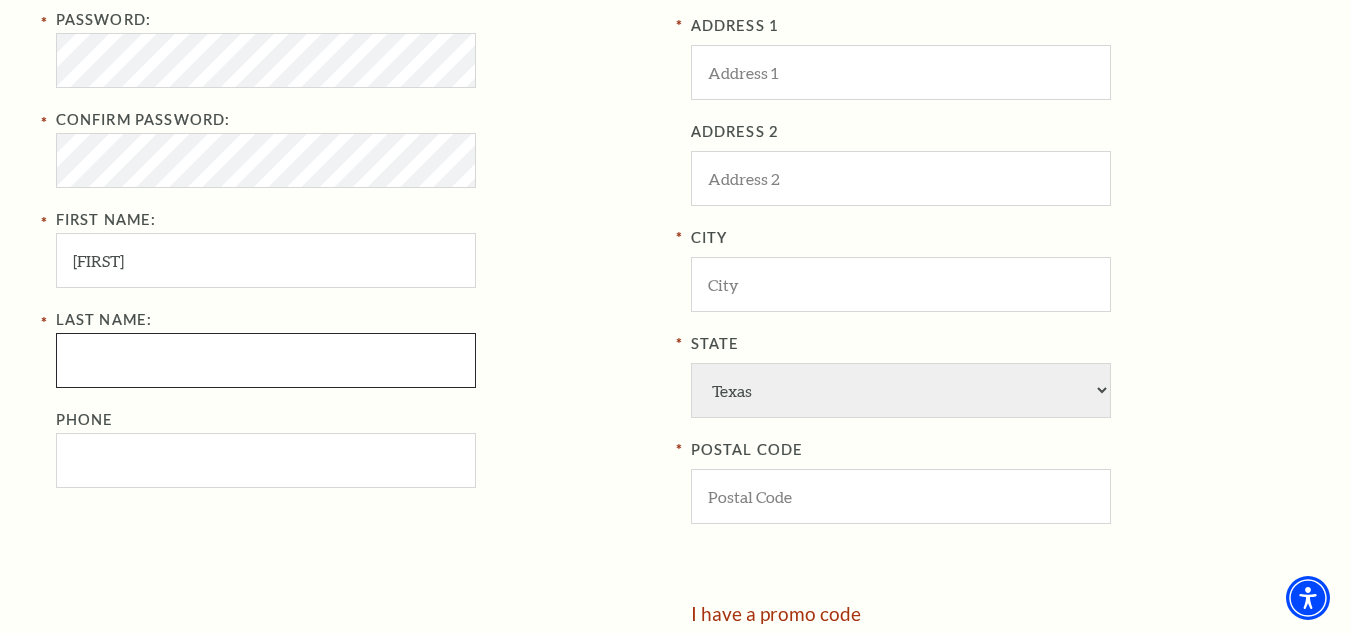click on "Last Name:" at bounding box center [266, 360] 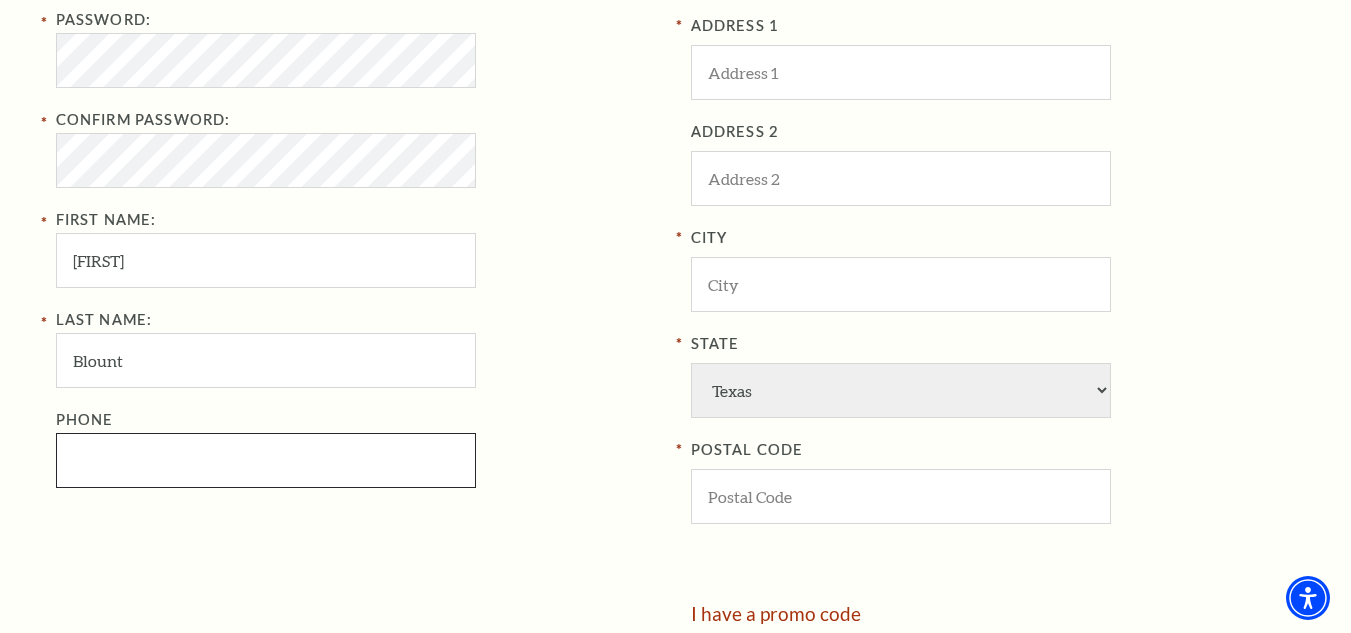 click on "Phone" at bounding box center (266, 460) 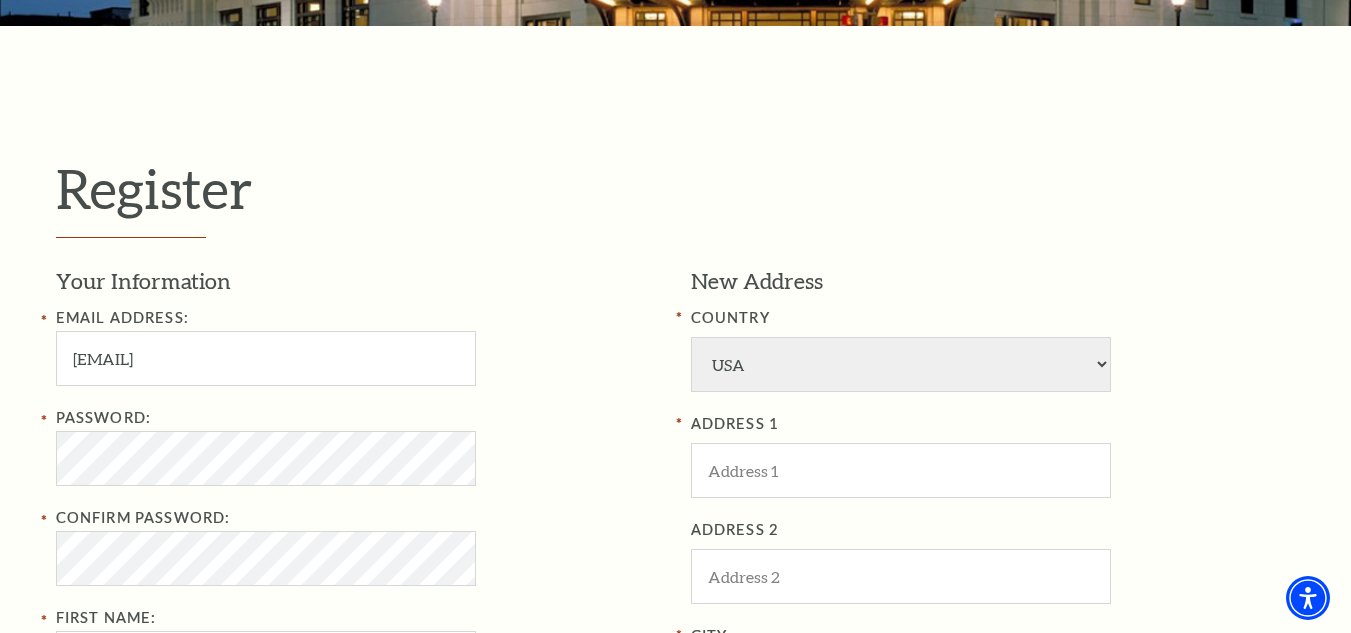 scroll, scrollTop: 400, scrollLeft: 0, axis: vertical 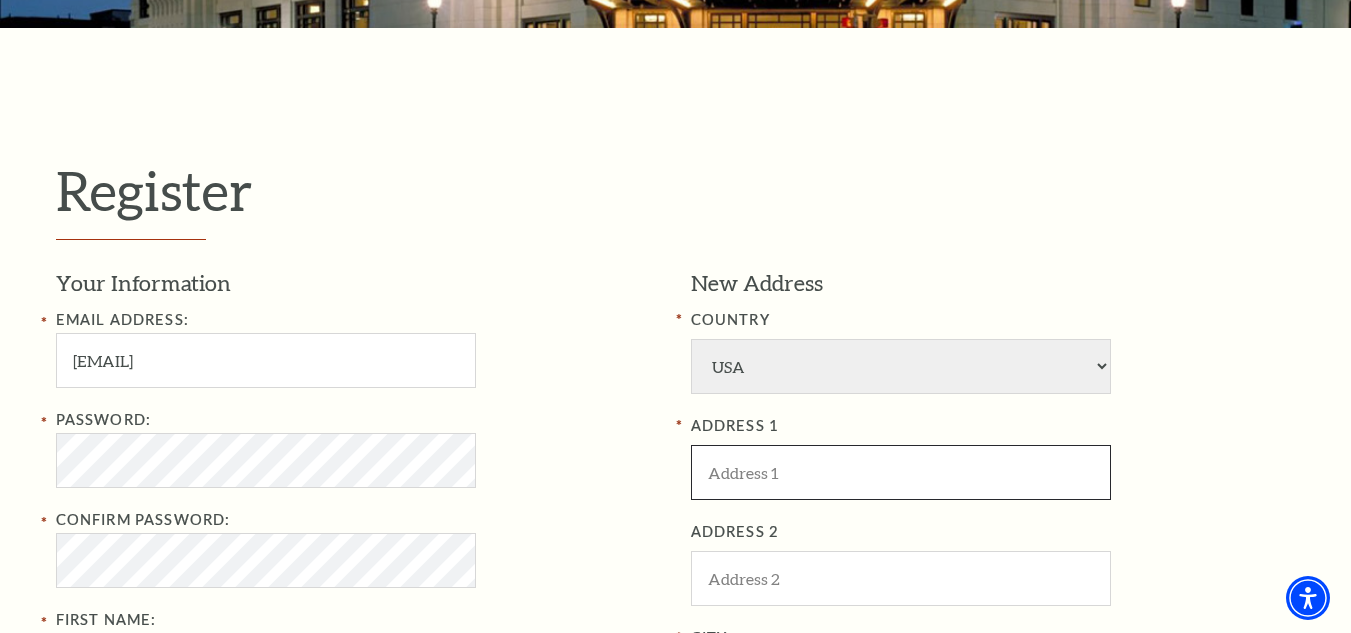 click at bounding box center (901, 472) 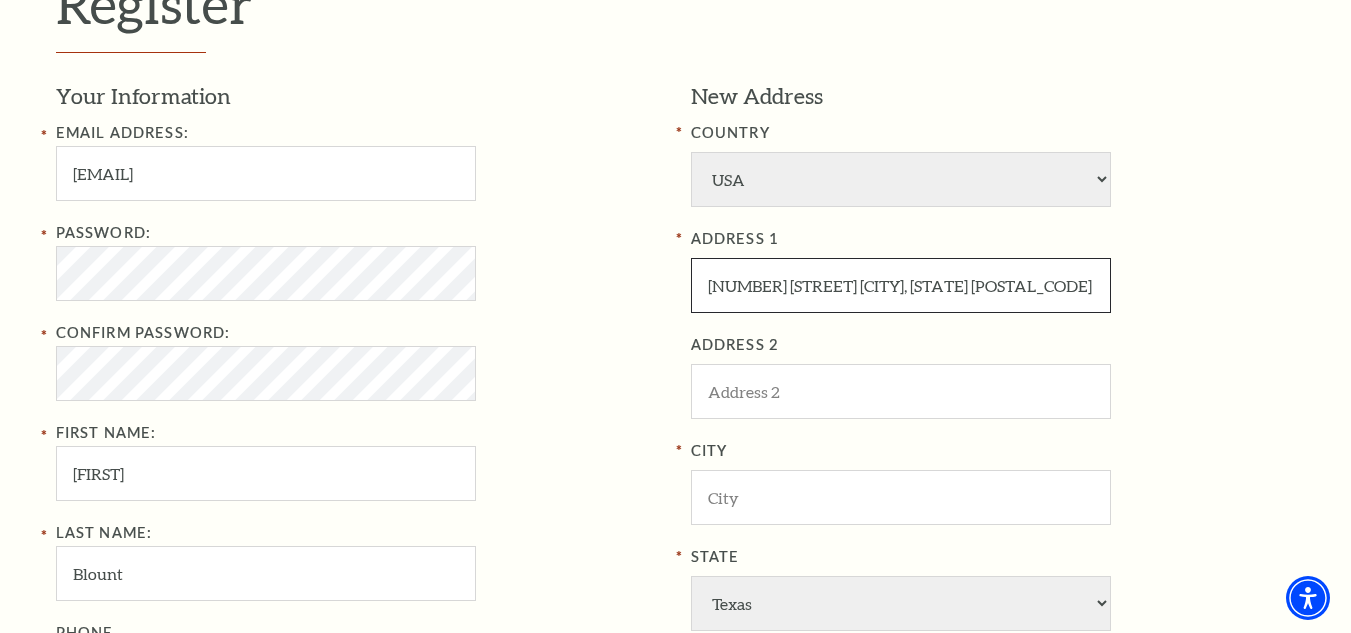 scroll, scrollTop: 600, scrollLeft: 0, axis: vertical 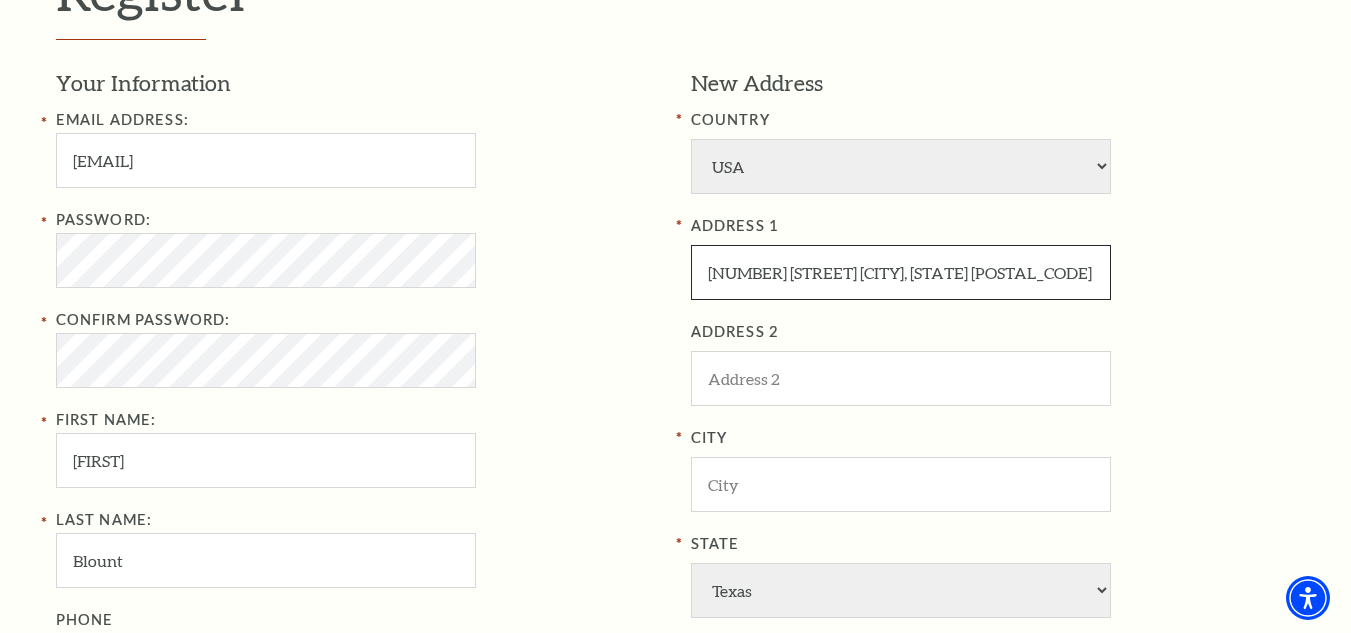 type on "1825 Edwards Street Farmville, NC 27828" 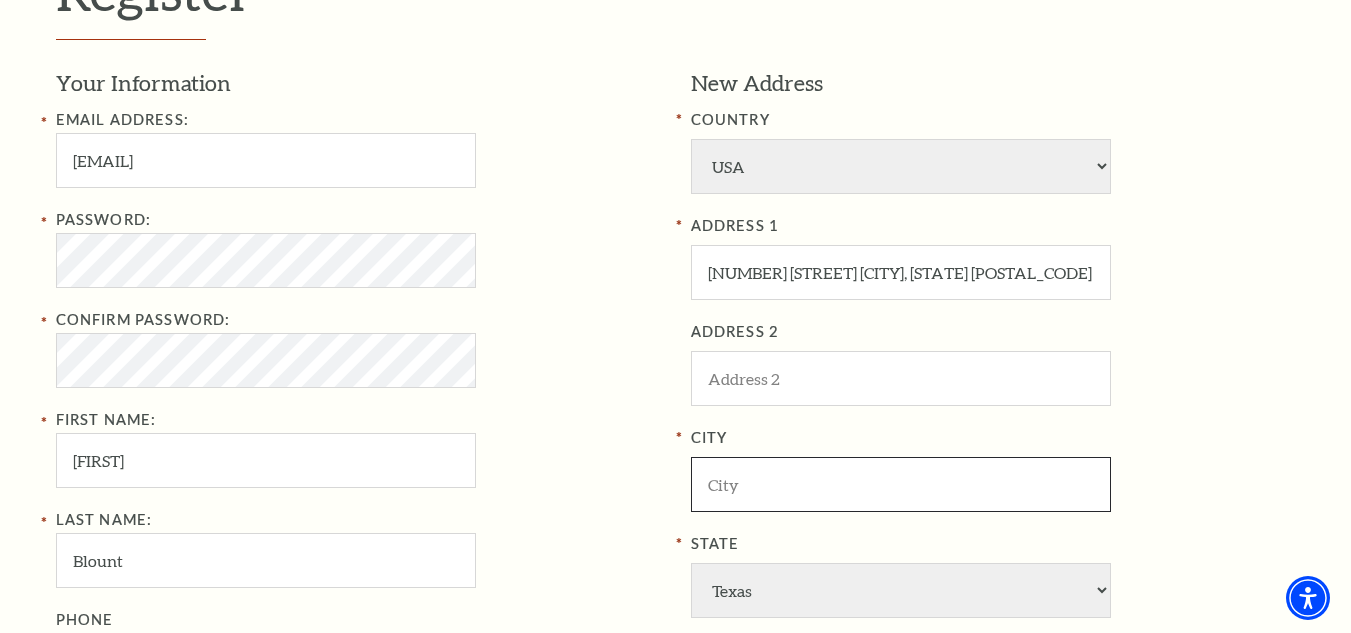 click at bounding box center (901, 484) 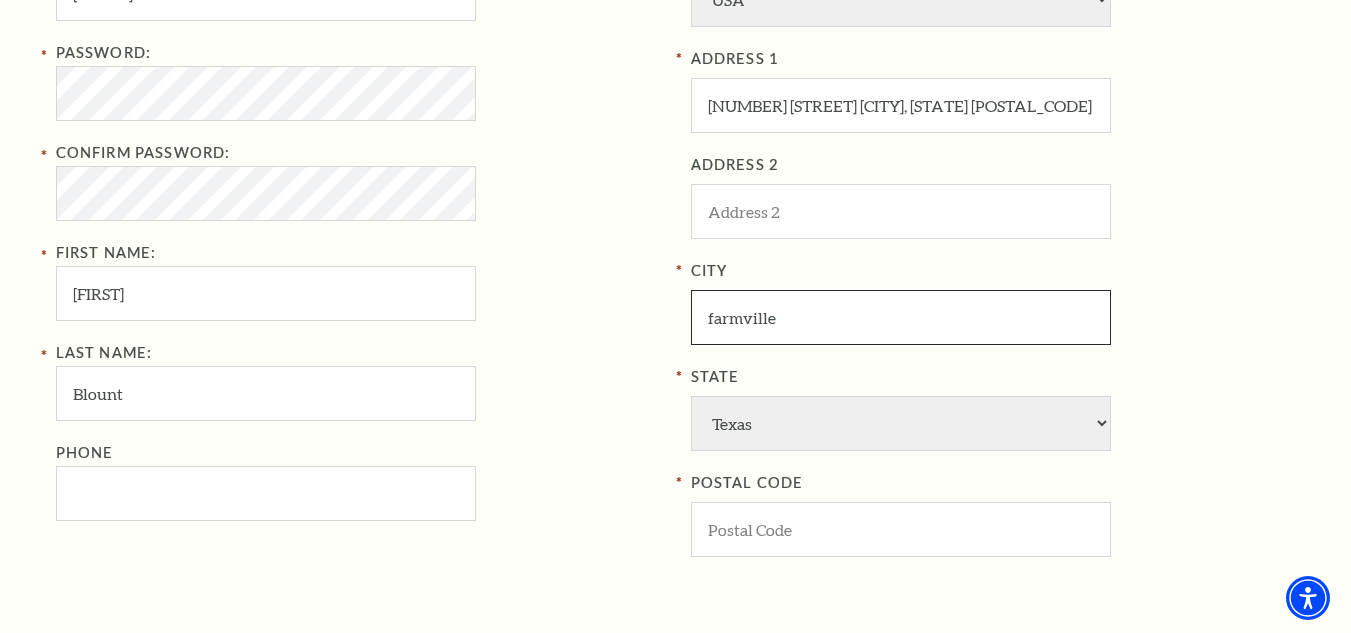 scroll, scrollTop: 800, scrollLeft: 0, axis: vertical 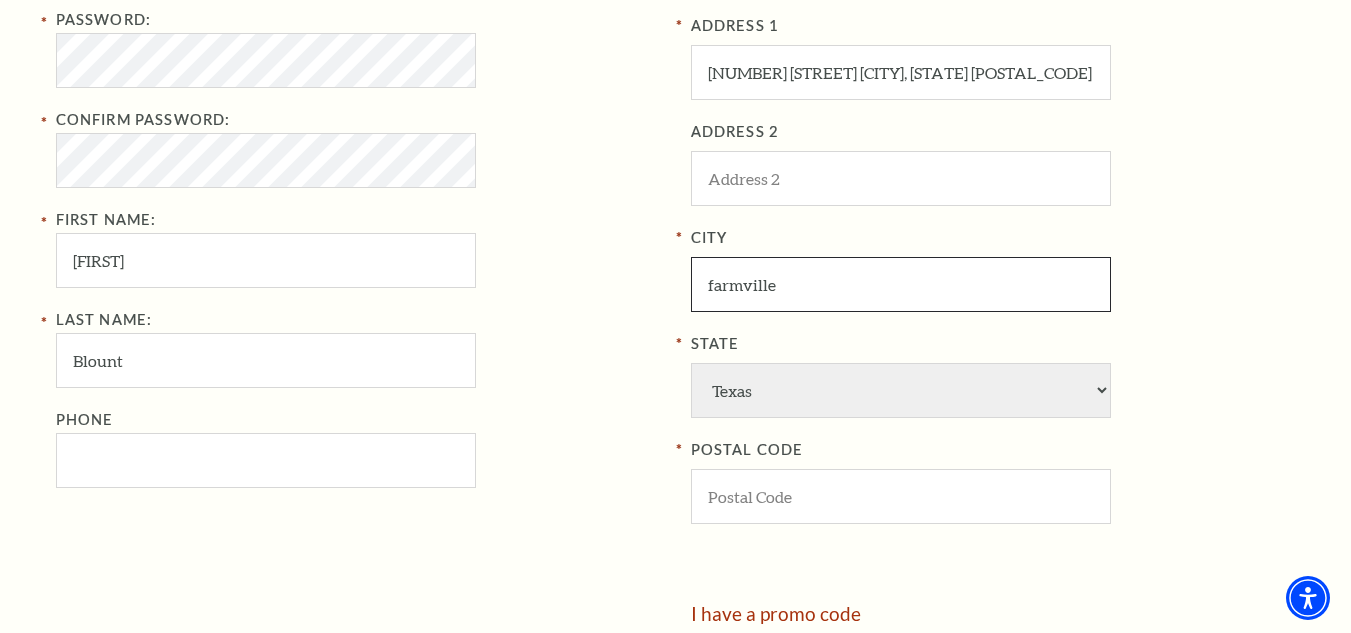 type on "farmville" 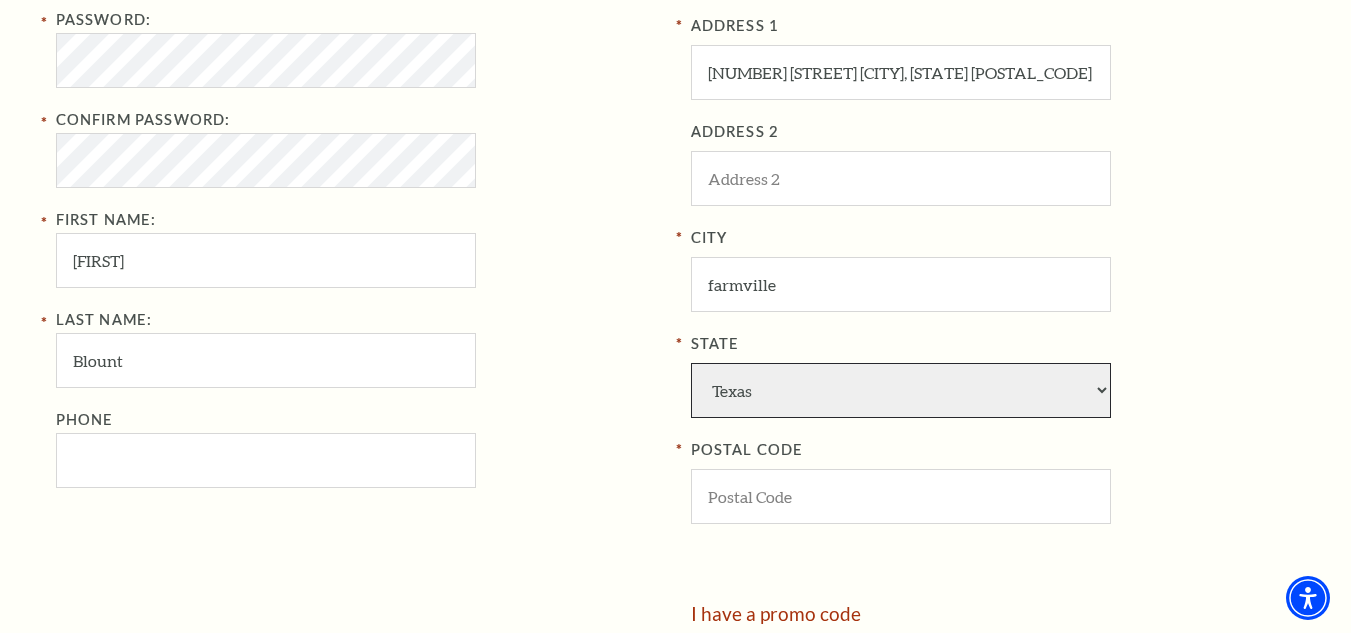 click on "Alabama Alaska American Embassy American Embassy American Samoa Arizona Arkansas Armed Forces California Colorado Connecticut D.C. Delaware Florida Georgia Guam Hawaii Idaho Illinois Indiana Iowa Kansas Kentucky Louisiana Maine Marshall Islands Maryland Massachusetts Michigan Micronesia Minnesota Mississippi Missouri Montana Nebraska Nevada New Hampshire New Jersey New Mexico New York North Carolina North Dakota Northern Mariana Is. Ohio Oklahoma Oregon Palau Pennsylvania Puerto Rico Rhode Island South Carolina South Dakota Tennessee Texas Trust Territories Utah Vermont Virgin Islands Virginia Washington West Virginia Wisconsin Wyoming" at bounding box center (901, 390) 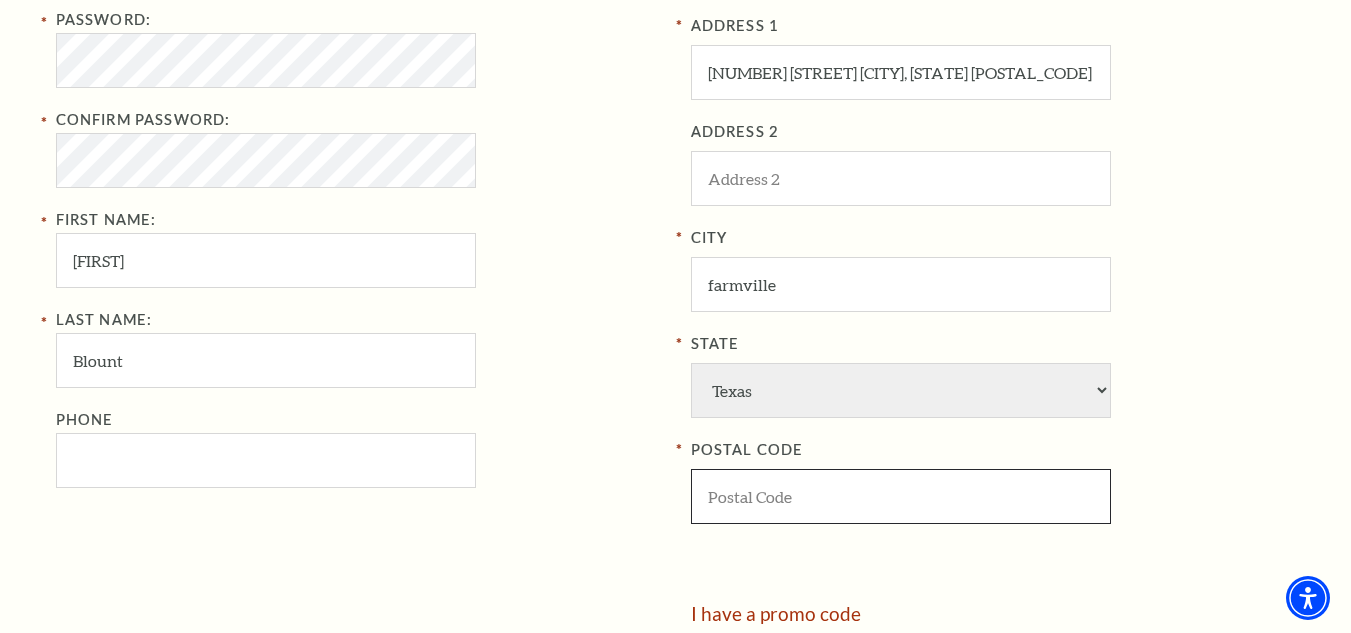 click at bounding box center (901, 496) 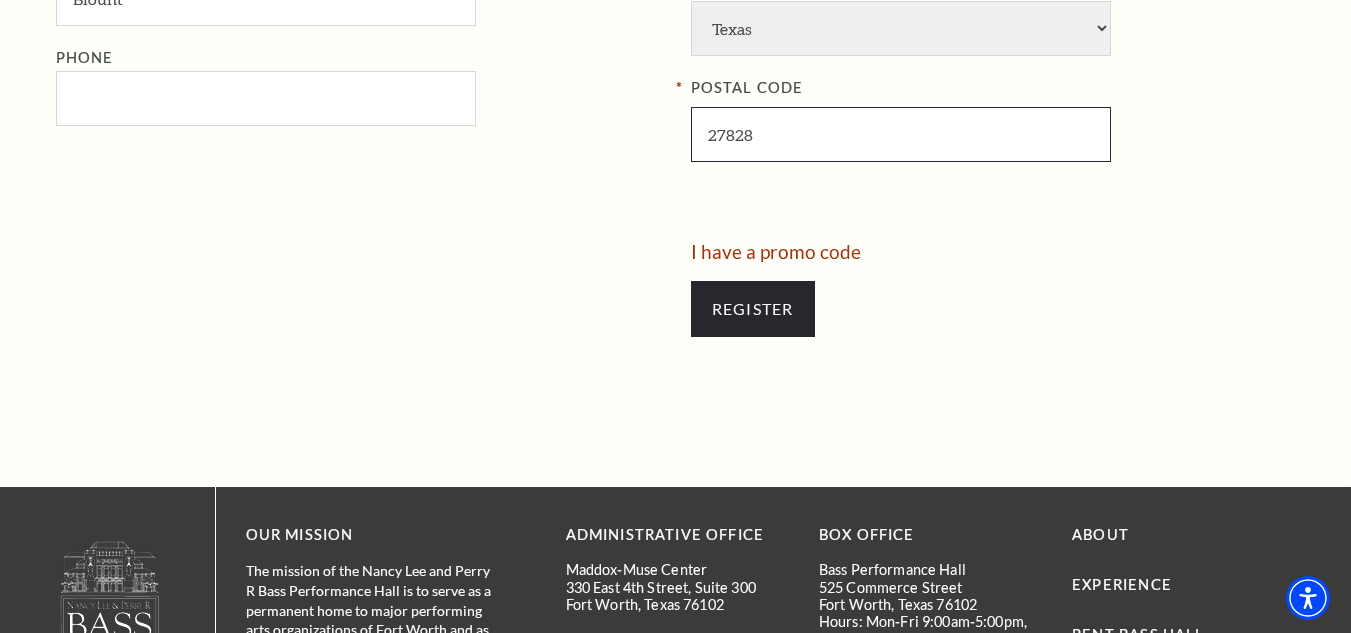 scroll, scrollTop: 1200, scrollLeft: 0, axis: vertical 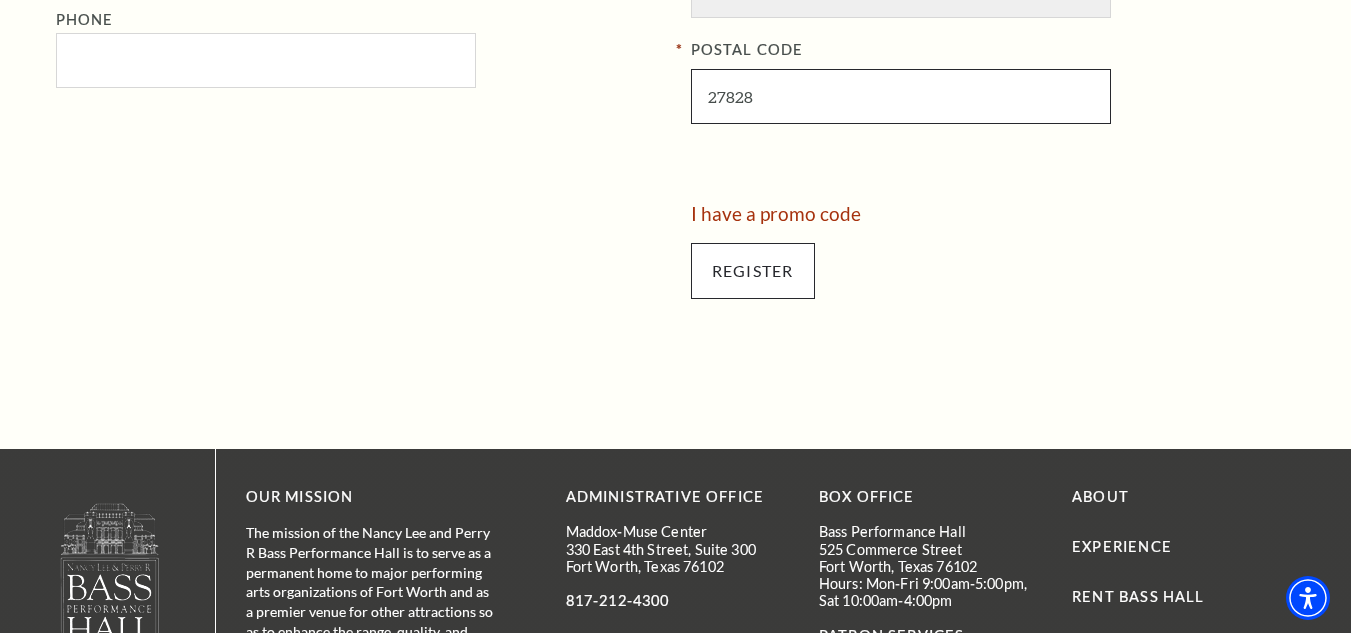 type on "27828" 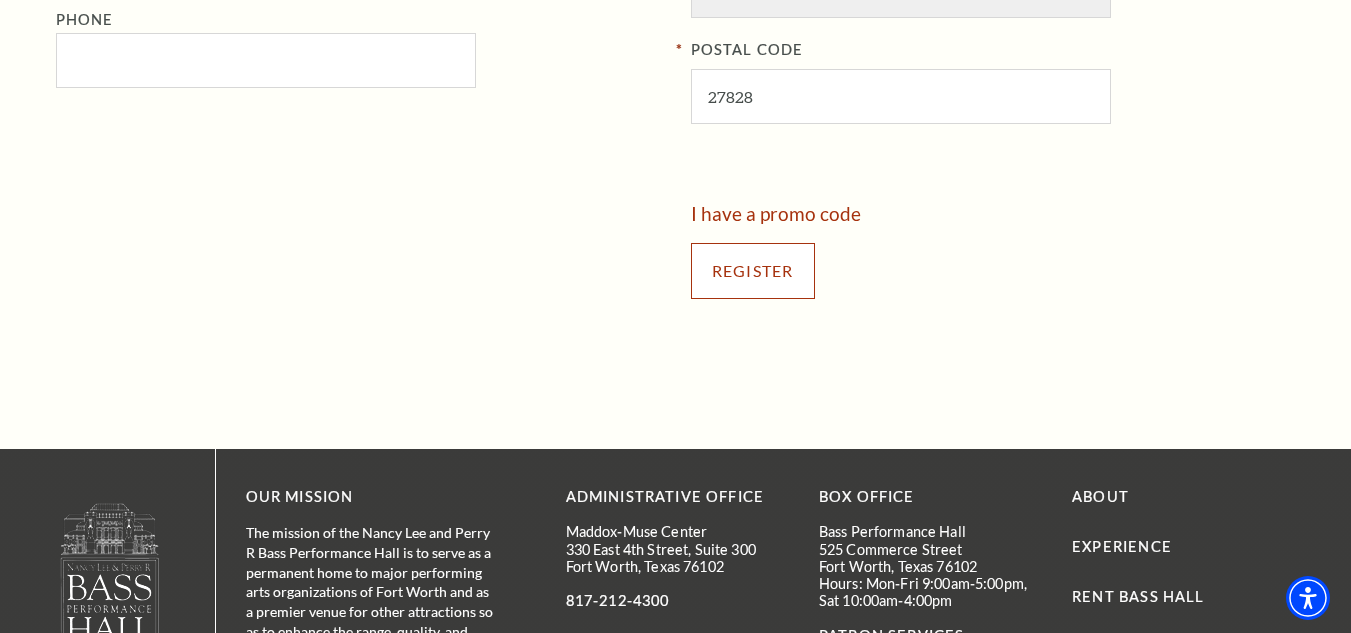 click on "Register" at bounding box center (753, 271) 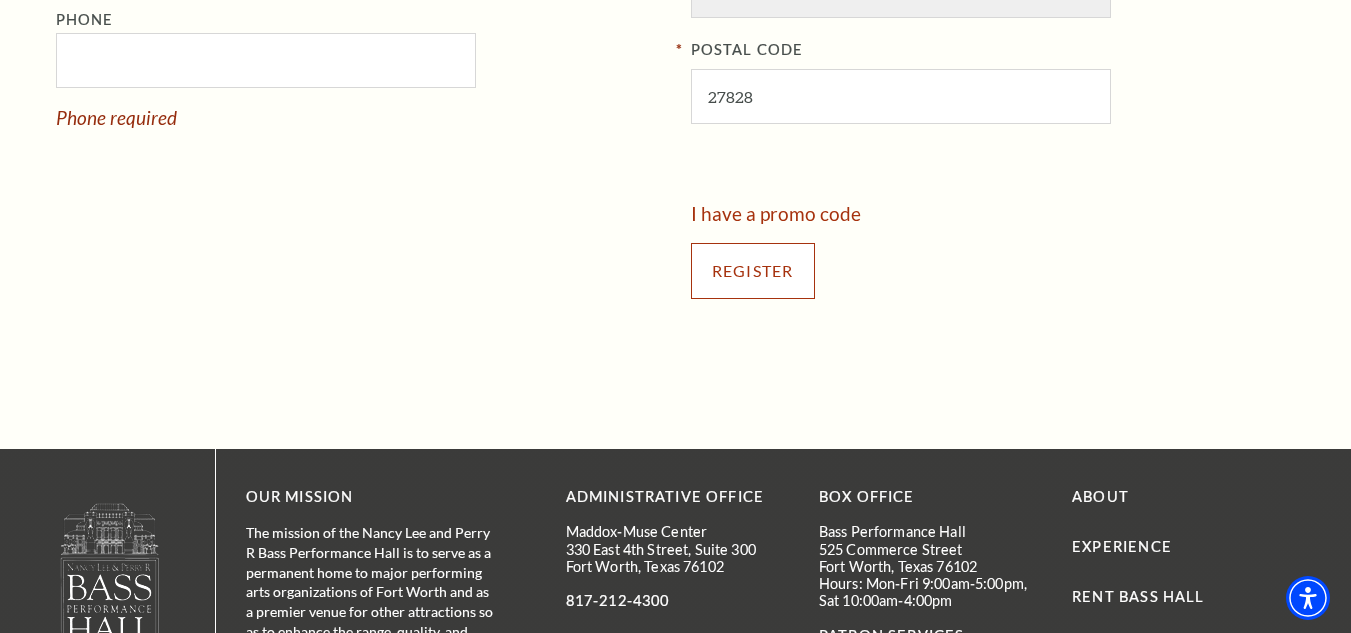 click on "Register" at bounding box center [753, 271] 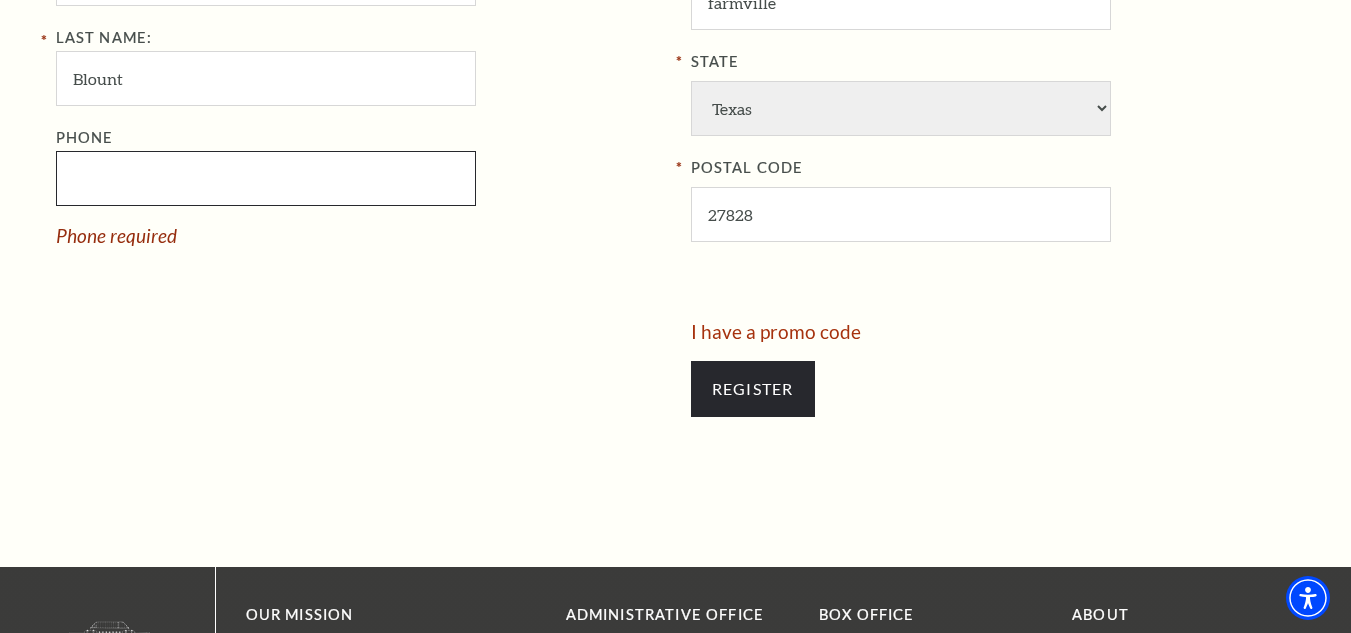 scroll, scrollTop: 900, scrollLeft: 0, axis: vertical 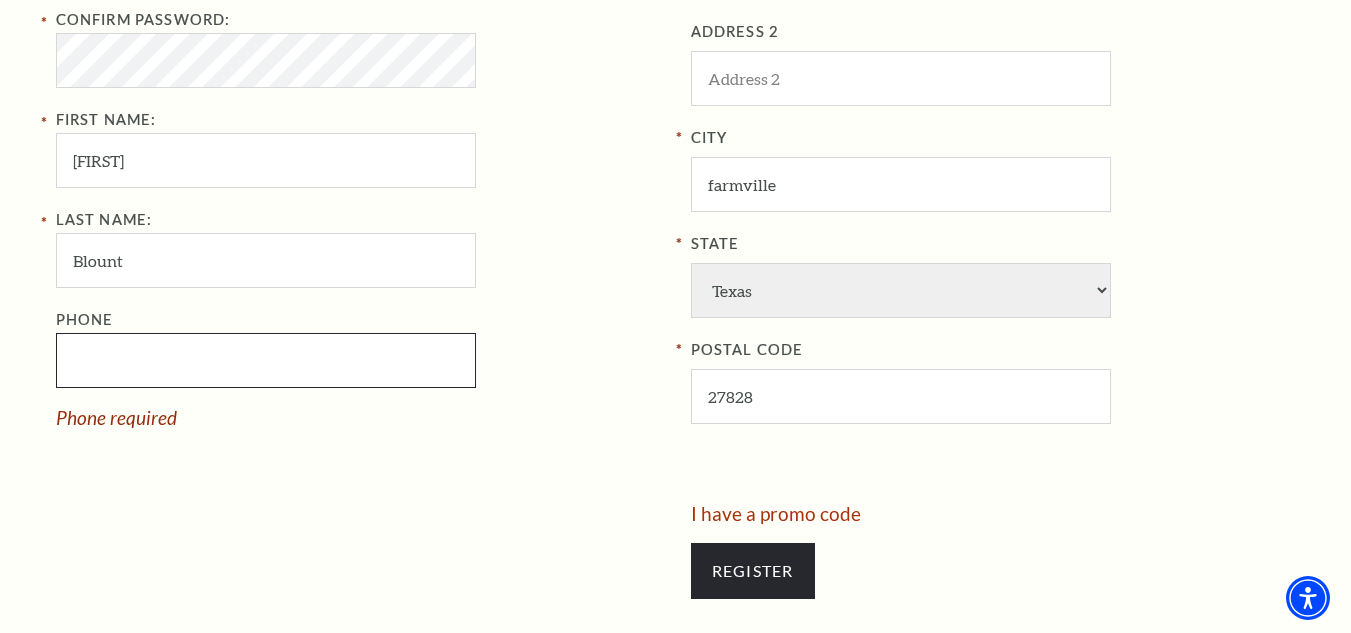 click on "Phone" at bounding box center [266, 360] 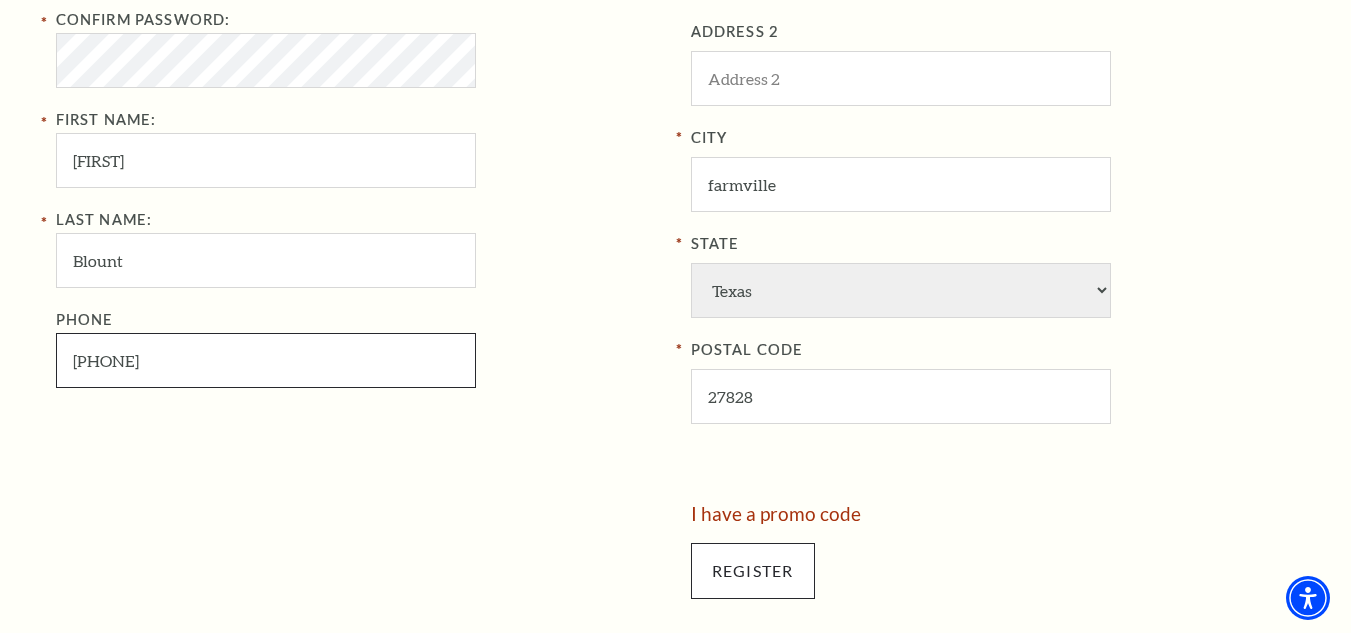 type on "785-785-8523" 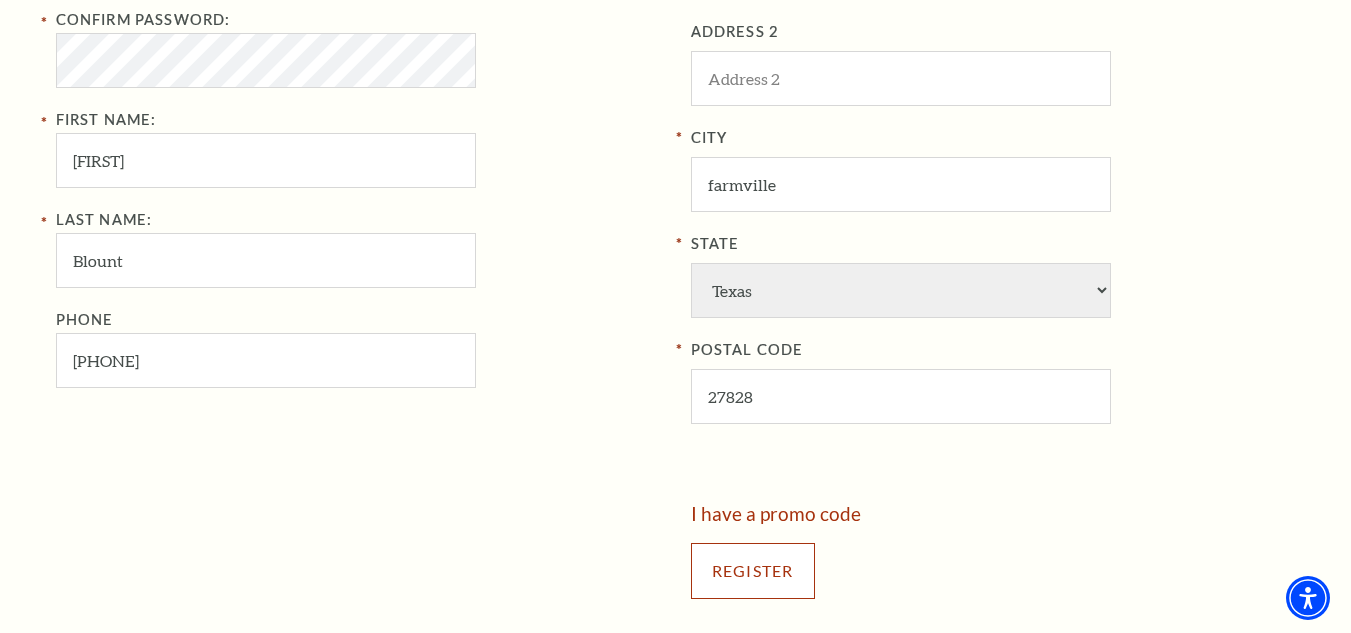 click on "Register" at bounding box center [753, 571] 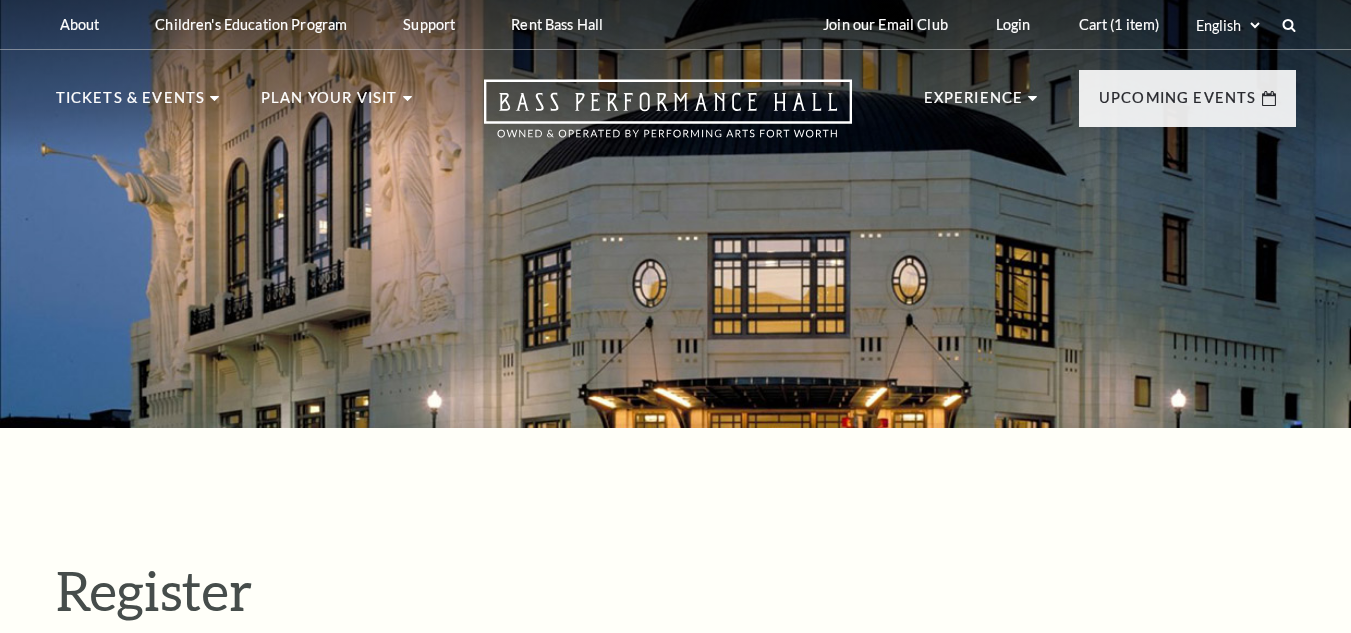 select on "1" 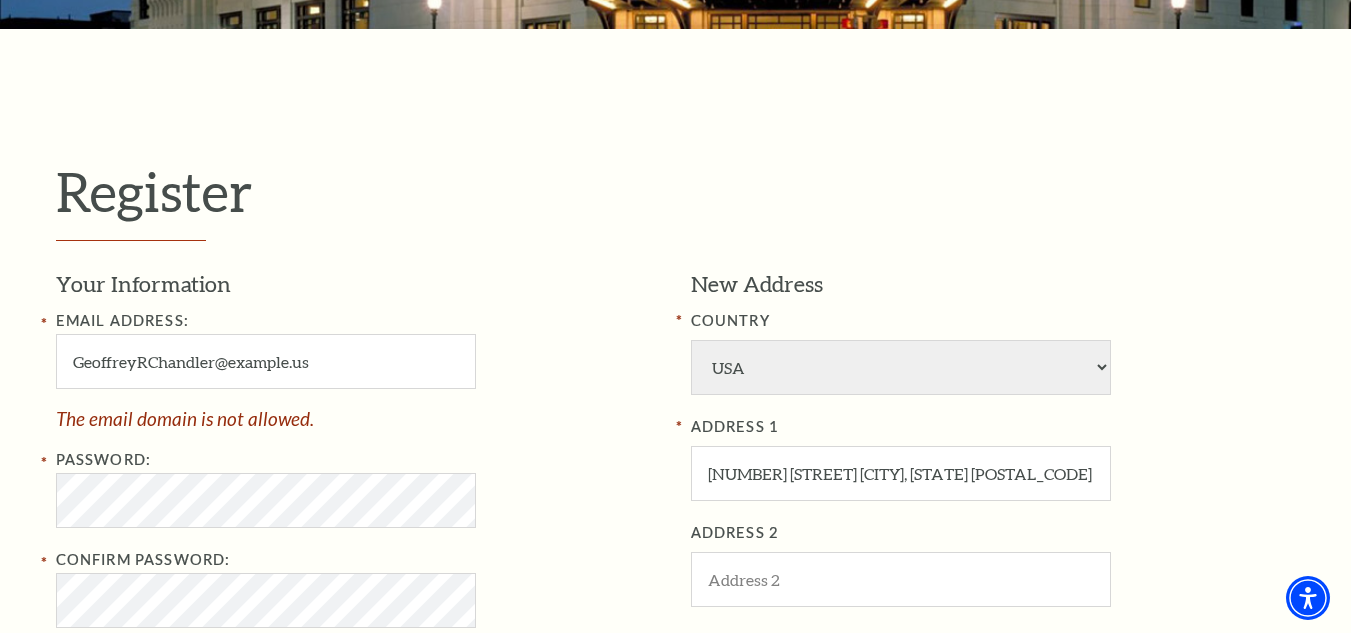 scroll, scrollTop: 400, scrollLeft: 0, axis: vertical 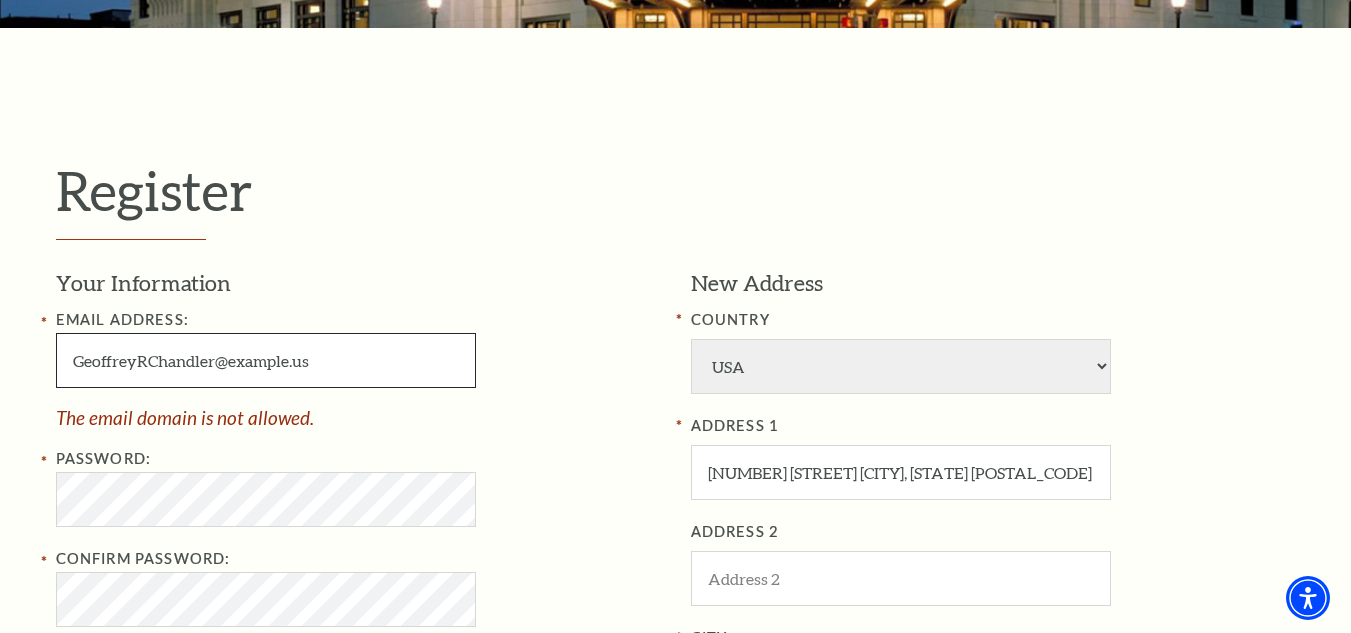 drag, startPoint x: 337, startPoint y: 361, endPoint x: 228, endPoint y: 361, distance: 109 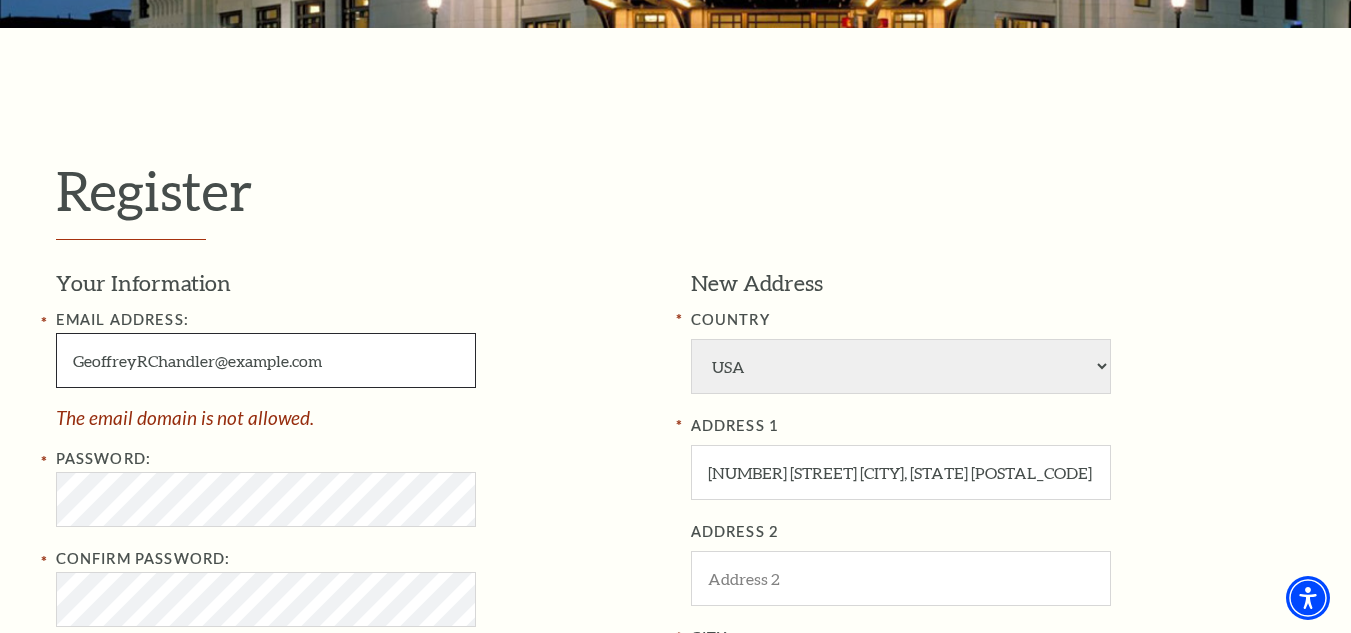 type on "GeoffreyRChandler@gmail.com" 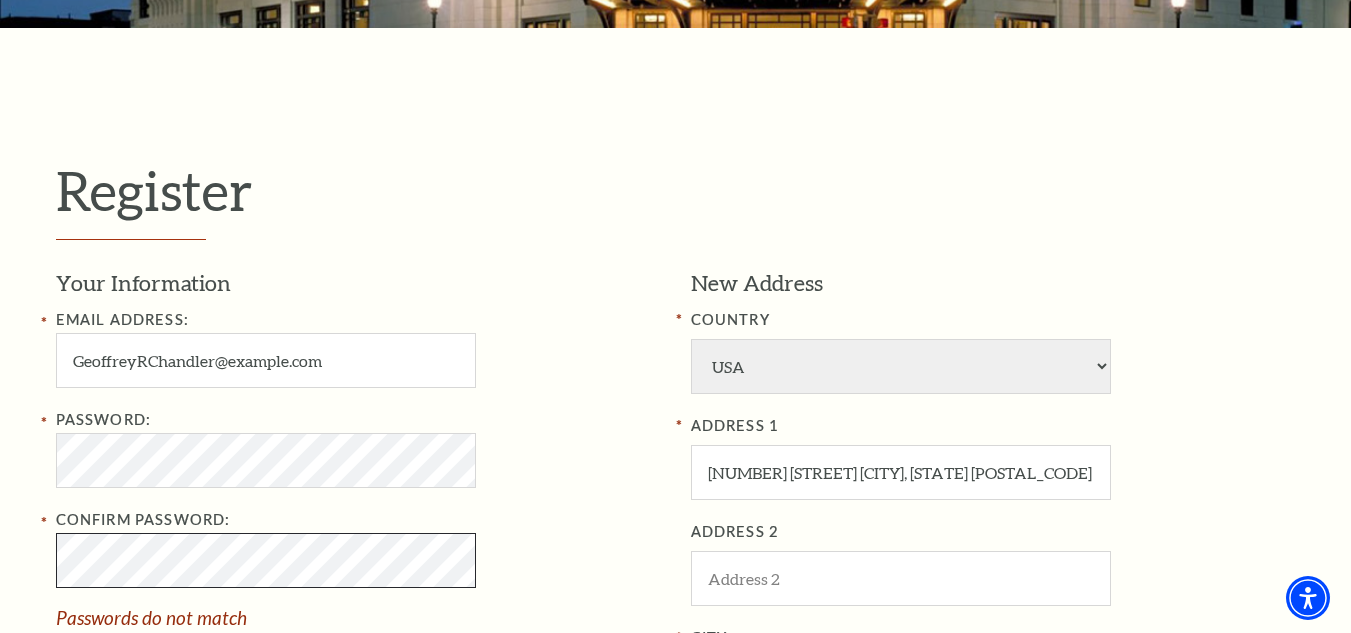 scroll, scrollTop: 500, scrollLeft: 0, axis: vertical 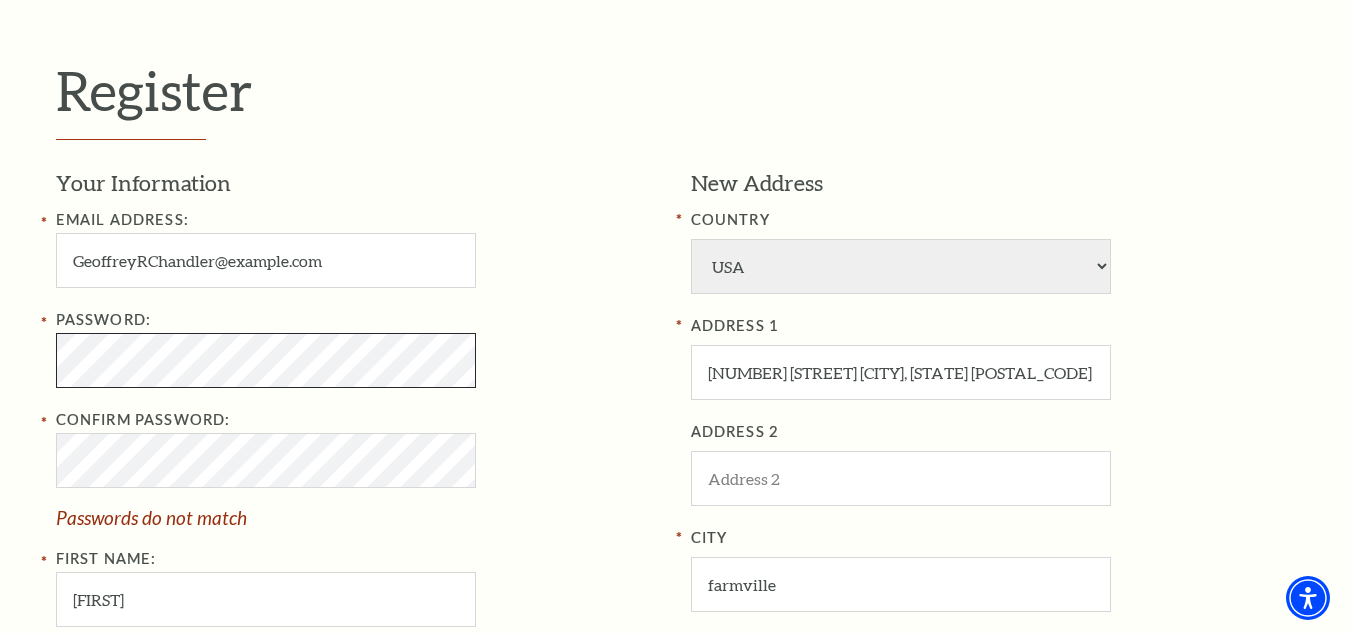 click on "Register
Your Information
Email Address:   GeoffreyRChandler@gmail.com     Password:       Confirm Password:     Passwords do not match   First Name:   Marilyn     Last Name:   Blount     Phone   785-785-8523
New Address
COUNTRY   Afghanistan Albania Algeria Andorra Angola Antigua and Barbuda Argentina Aruba Australia Austria Azores Bahamas Bahrain Bangladesh Barbados Belgium Belize Benin Bermuda Bhutan Bolivia Botswana Brazil British Virgin Islnd Brunei Darussalam Bulgaria Burkina Faso Burma Burundi Cameroon Canada Canal Zone Canary Islands Cape Verde Cayman Islands Central African Rep Chad Channel Islands Chile Colombia Comoros Confed of Senegambia Congo Cook Islands Costa Rica Croatia Cuba Curacao Cyprus Czechoslovakia Dahomey Denmark Djibouti" at bounding box center (676, 538) 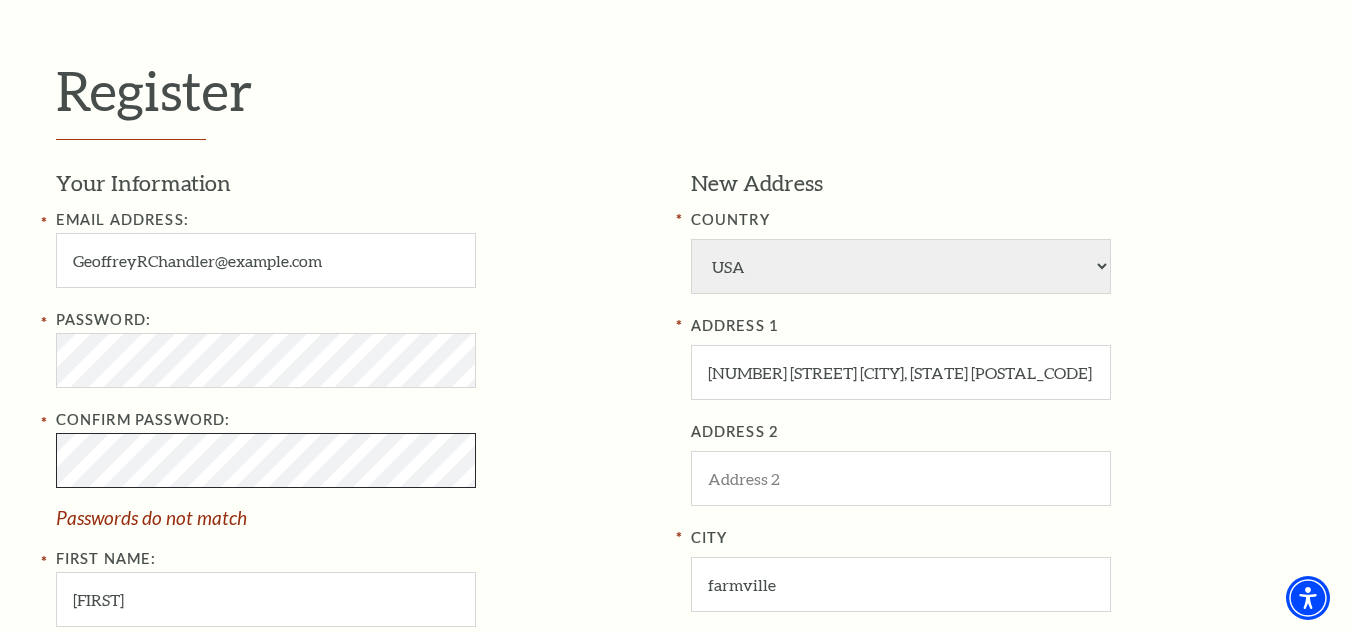 click on "Skip to main content Enable accessibility for low vision Open the accessibility menu
*{
pointer-events: fill;
}
Select: English Español
Tickets & Events
Now On Sale
Parking" at bounding box center [675, -184] 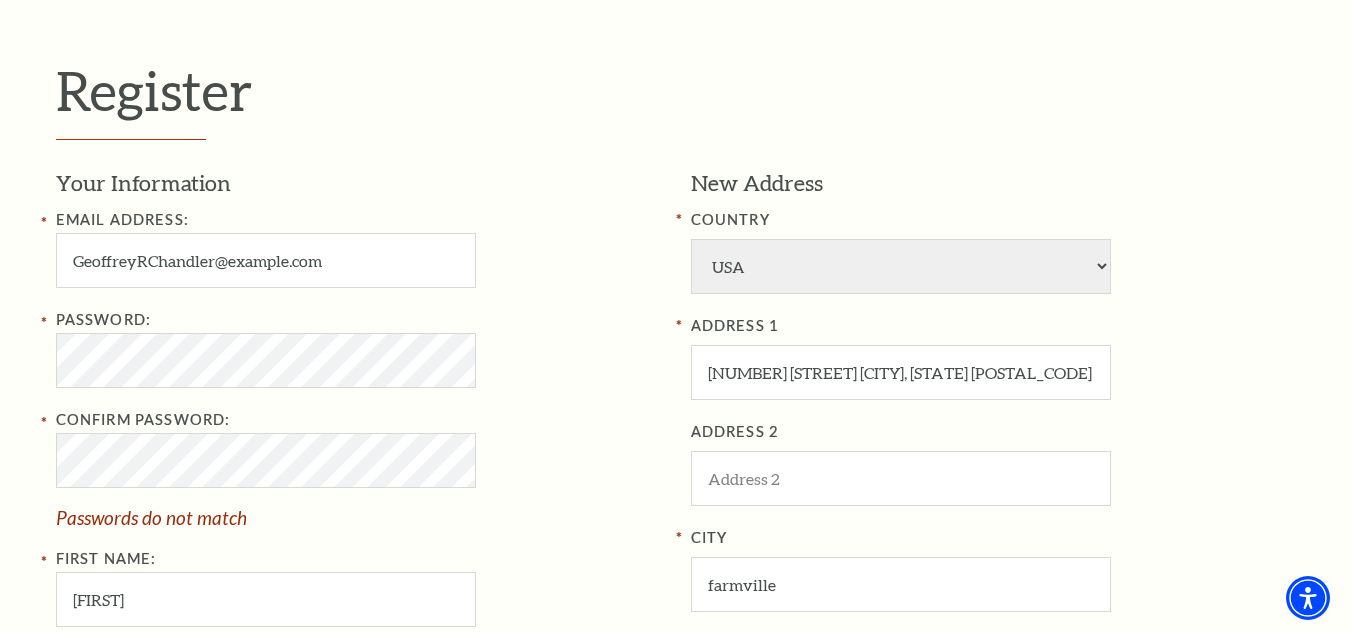 click on "Passwords do not match" at bounding box center (358, 517) 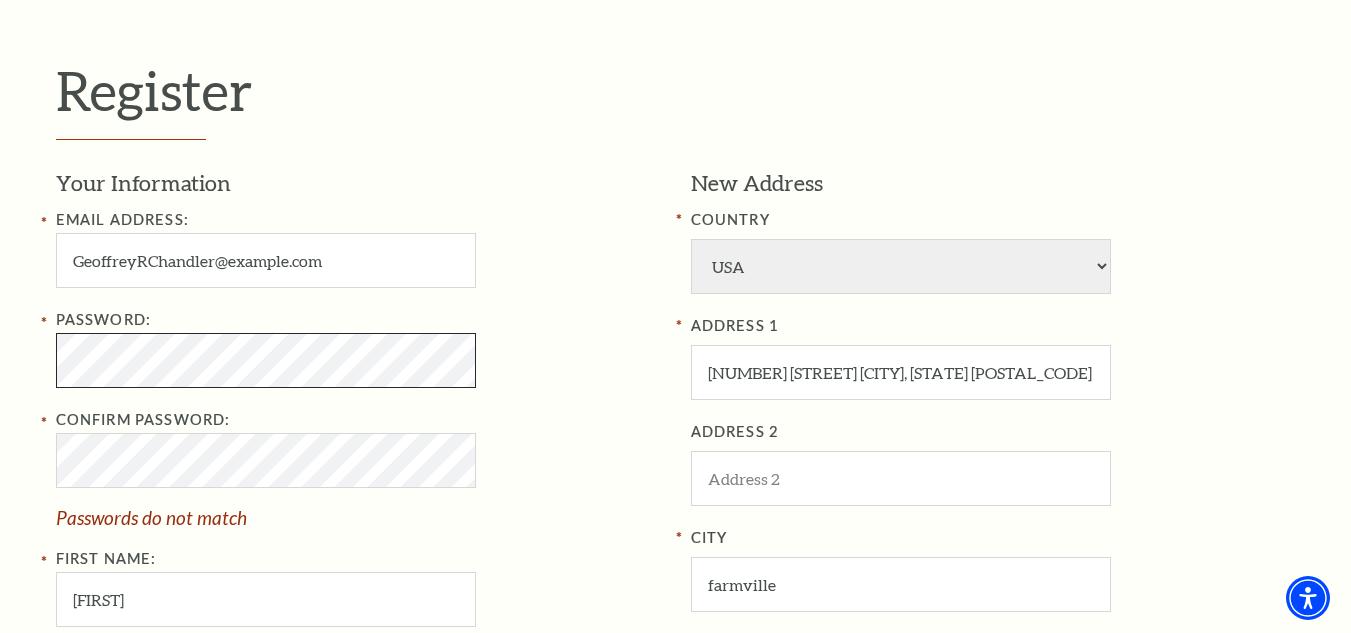 click on "Skip to main content Enable accessibility for low vision Open the accessibility menu
*{
pointer-events: fill;
}
Select: English Español
Tickets & Events
Now On Sale
Parking" at bounding box center [675, -184] 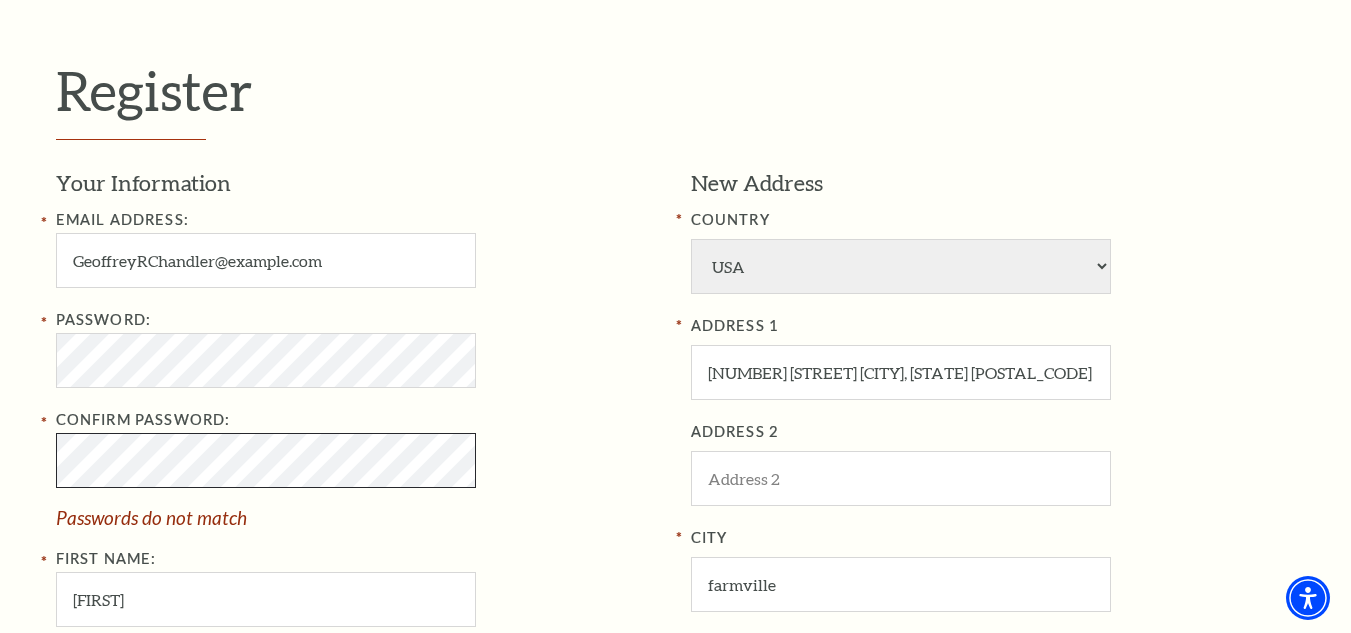 click on "Skip to main content Enable accessibility for low vision Open the accessibility menu
*{
pointer-events: fill;
}
Select: English Español
Tickets & Events
Now On Sale
Parking" at bounding box center (675, -184) 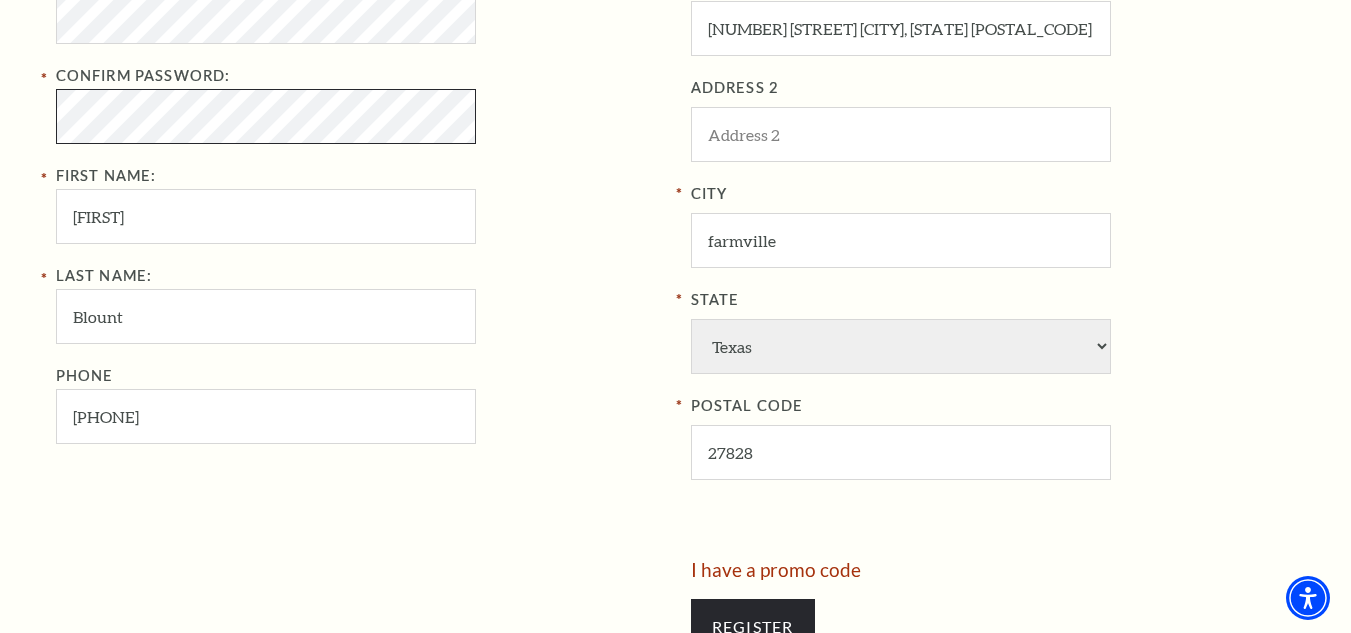 scroll, scrollTop: 1000, scrollLeft: 0, axis: vertical 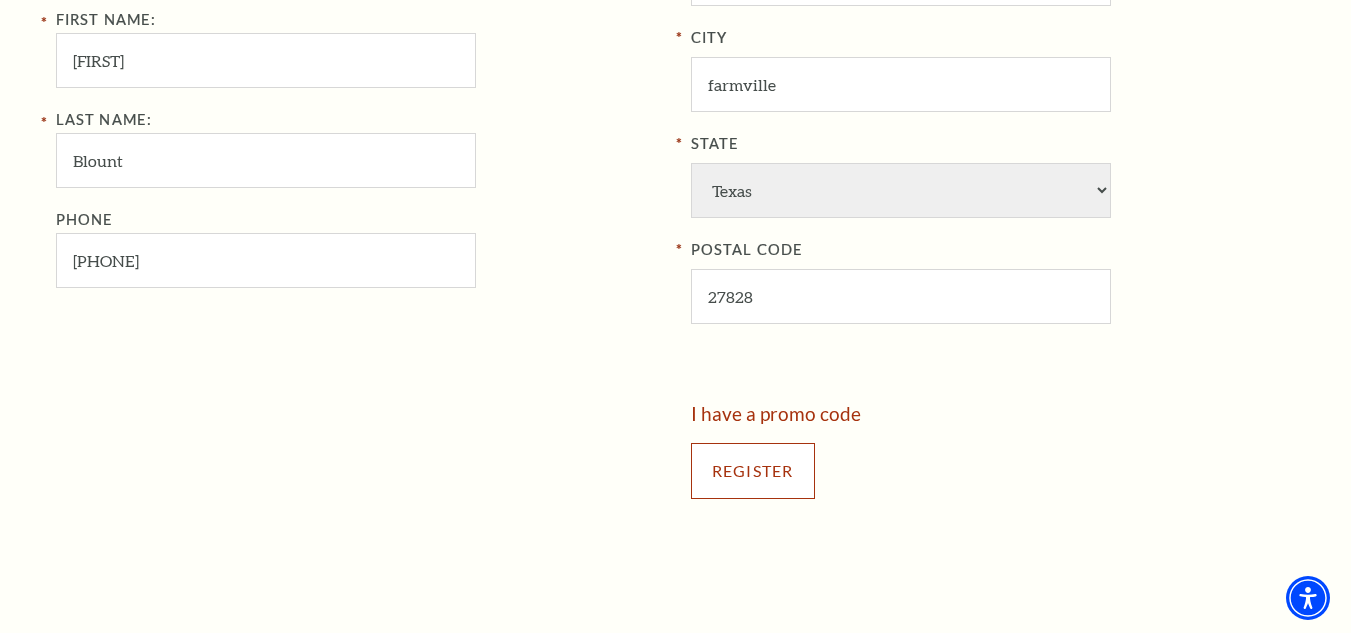 click on "Register" at bounding box center [753, 471] 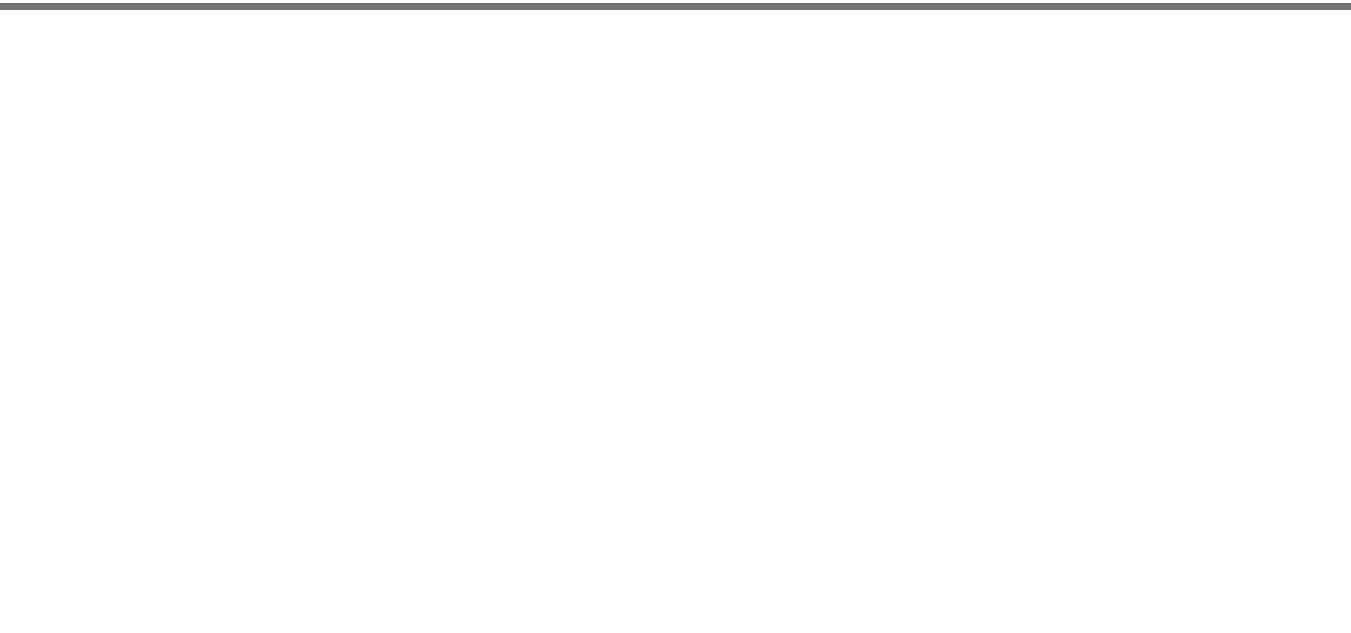 scroll, scrollTop: 0, scrollLeft: 0, axis: both 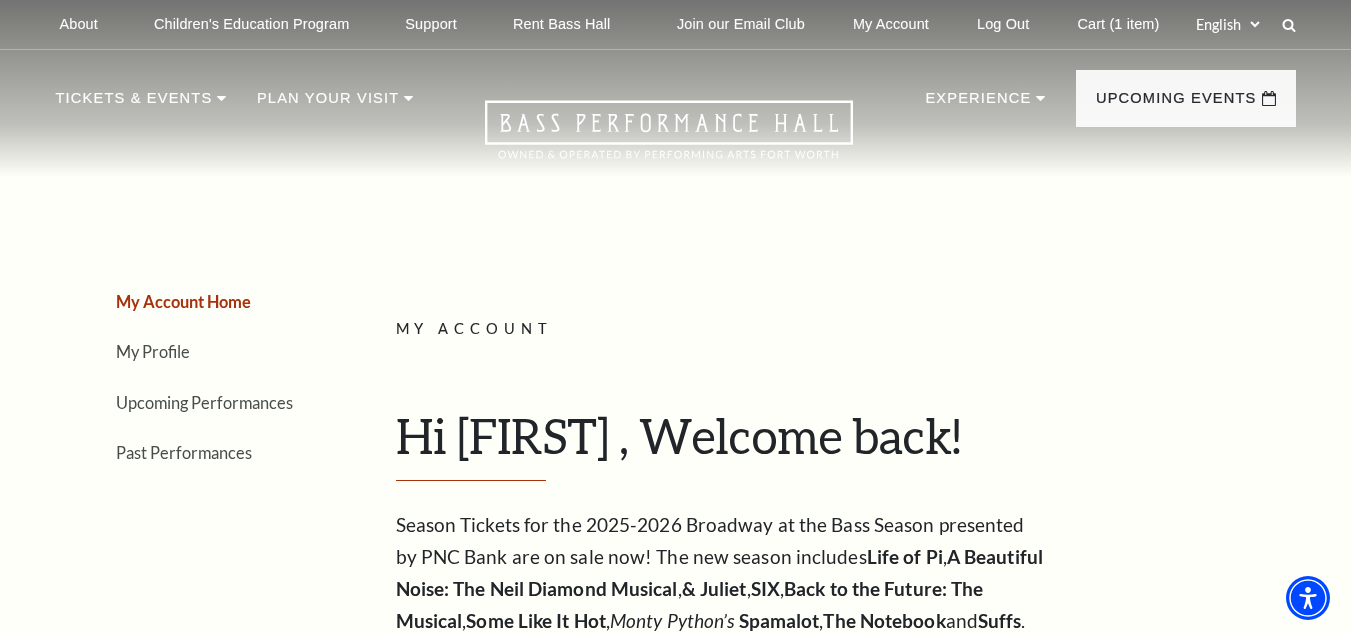 click on "My Account" at bounding box center (475, 328) 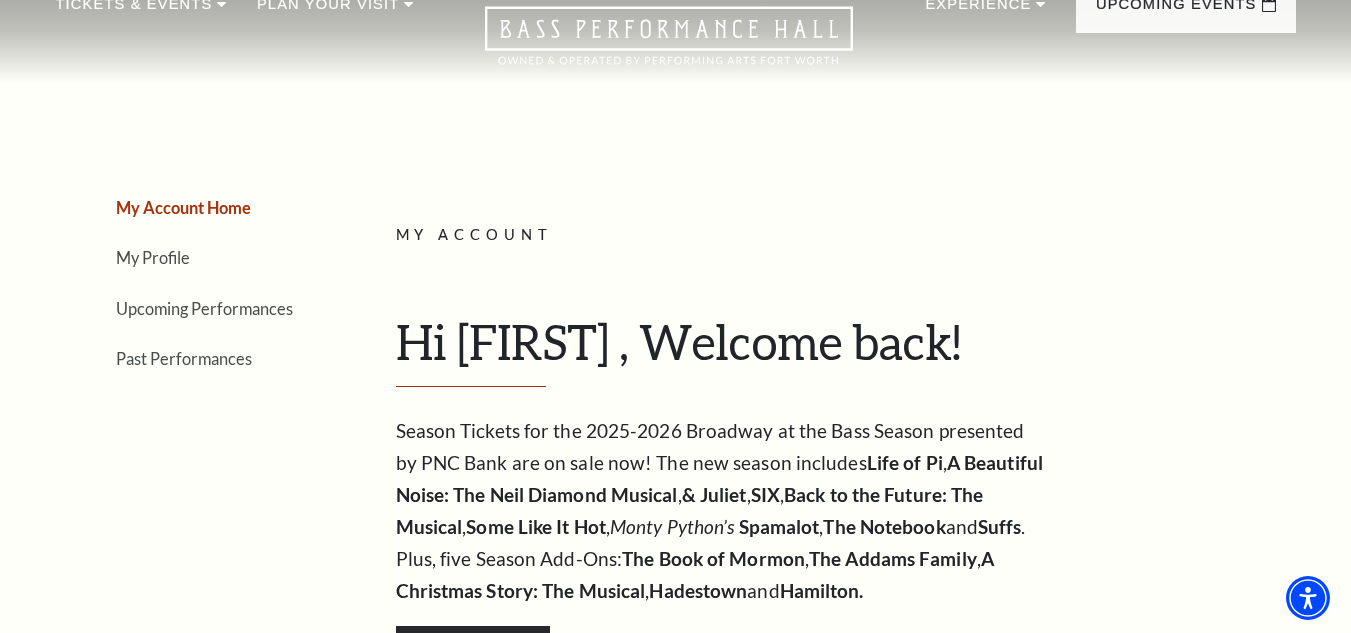 scroll, scrollTop: 0, scrollLeft: 0, axis: both 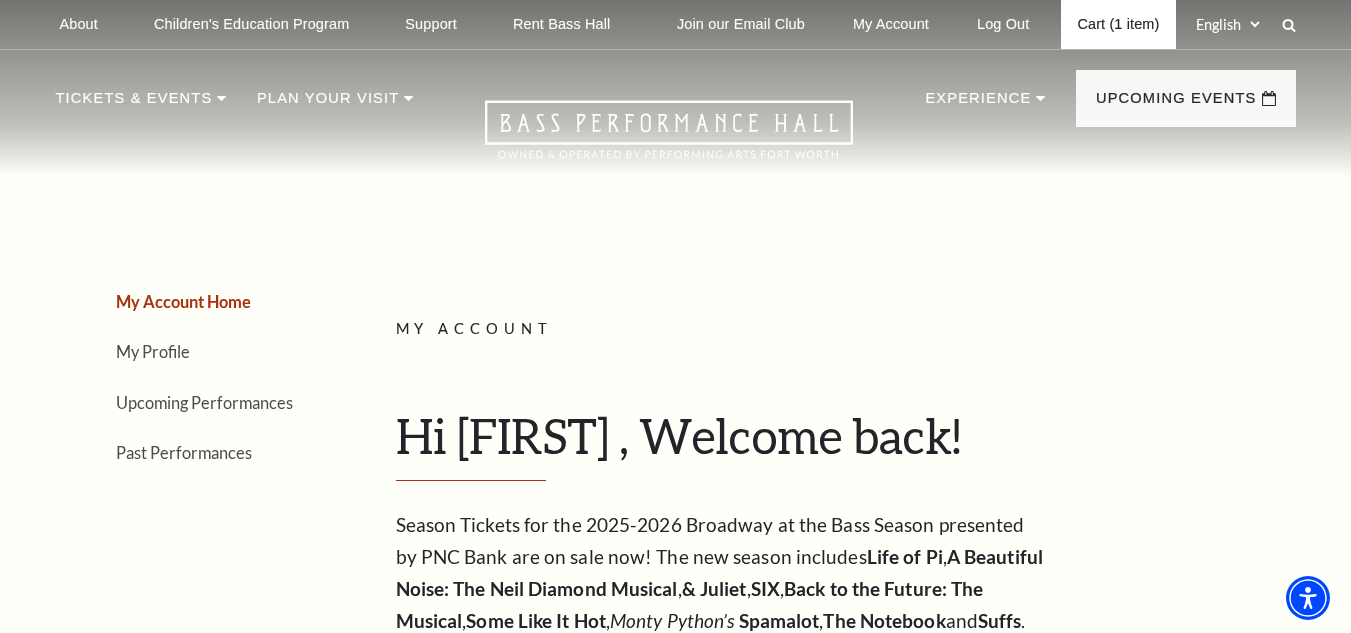 click on "Cart (1 item)" at bounding box center (1118, 24) 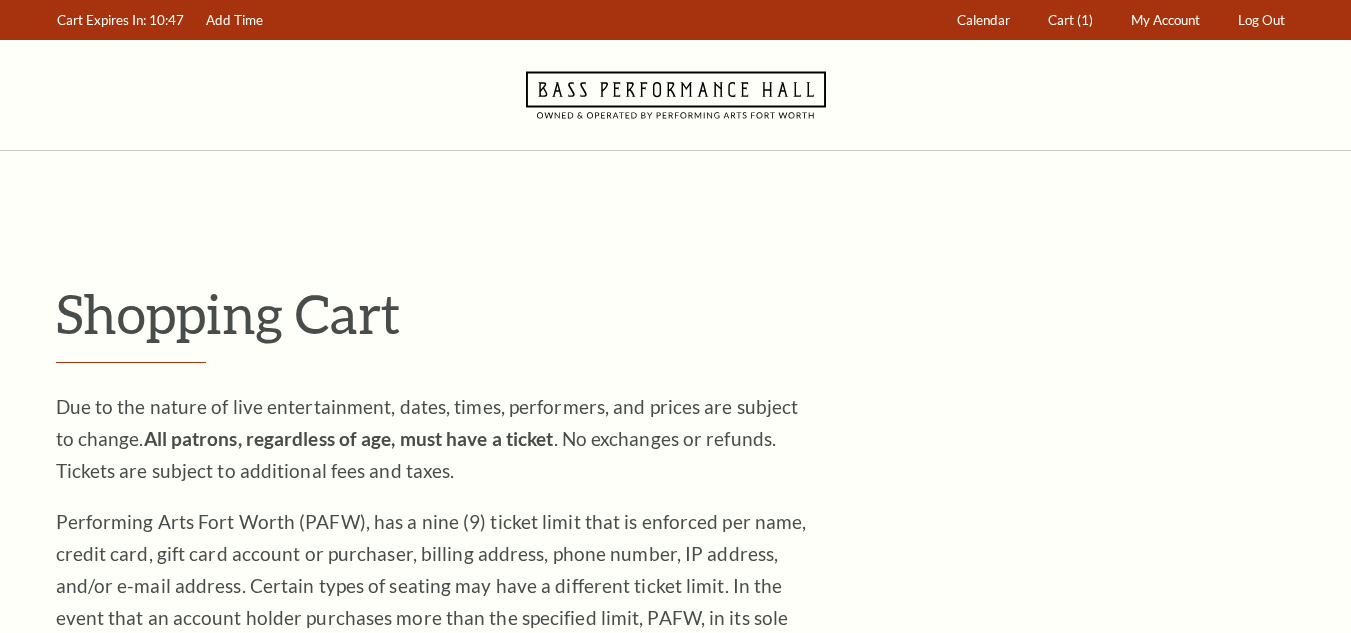 scroll, scrollTop: 0, scrollLeft: 0, axis: both 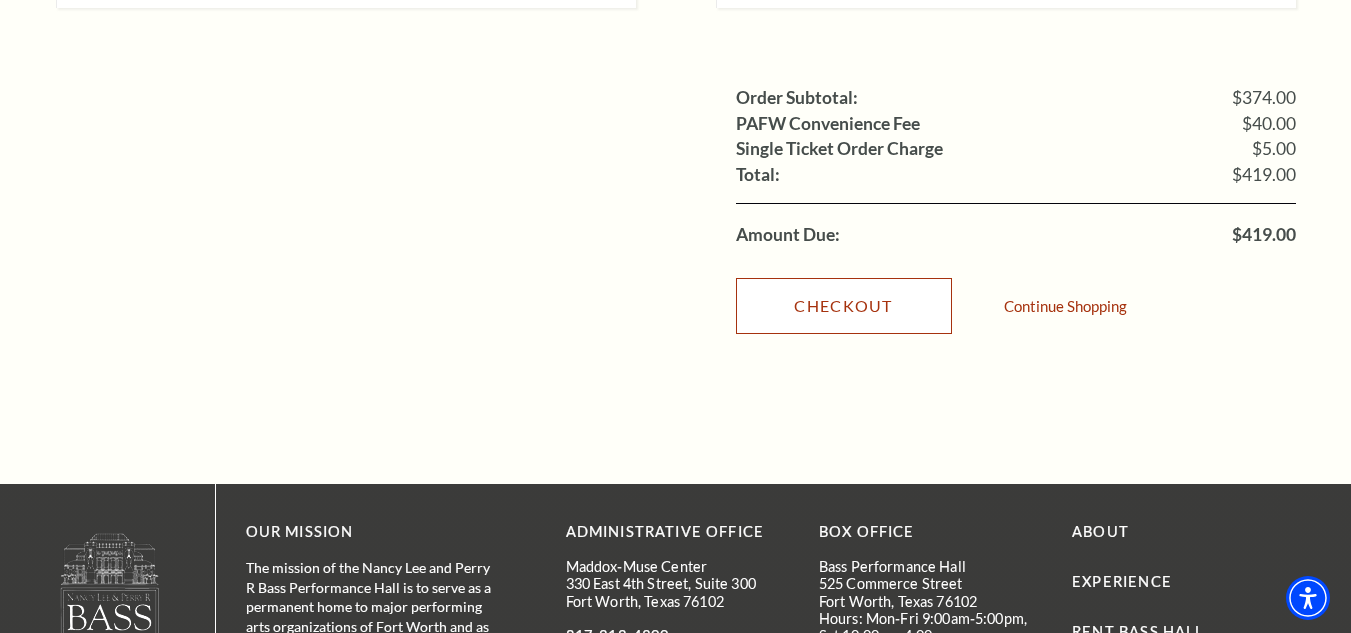 click on "Checkout" at bounding box center [844, 306] 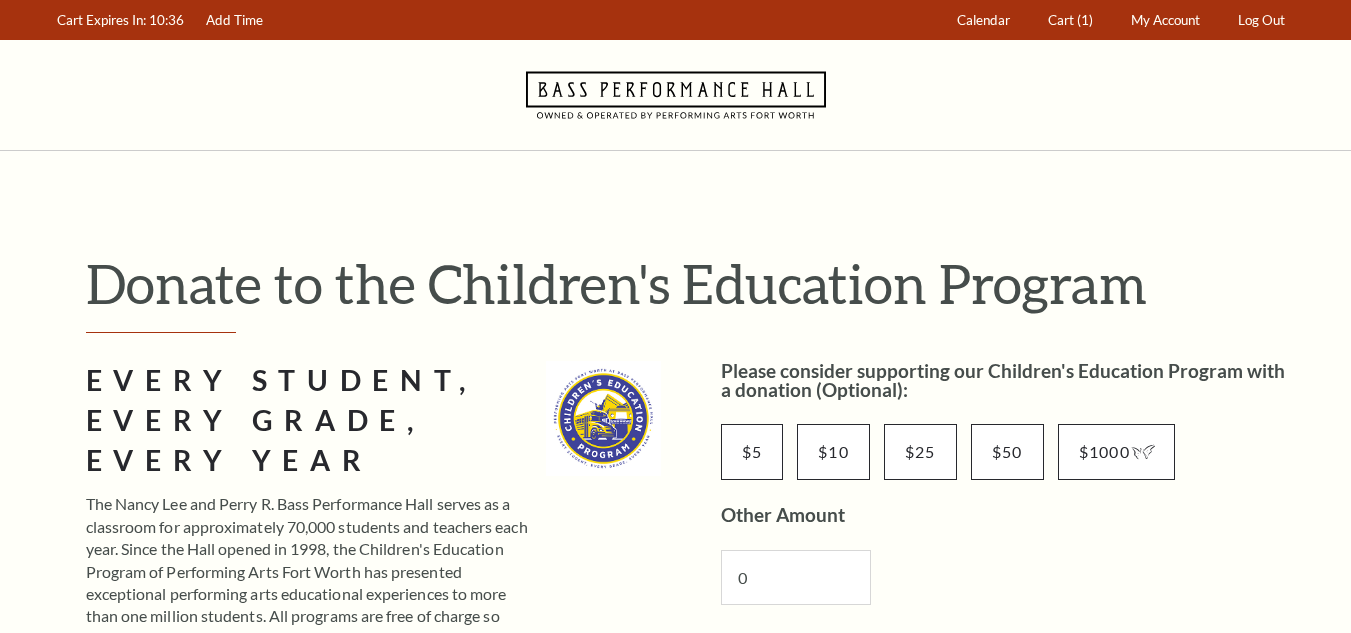 scroll, scrollTop: 509, scrollLeft: 0, axis: vertical 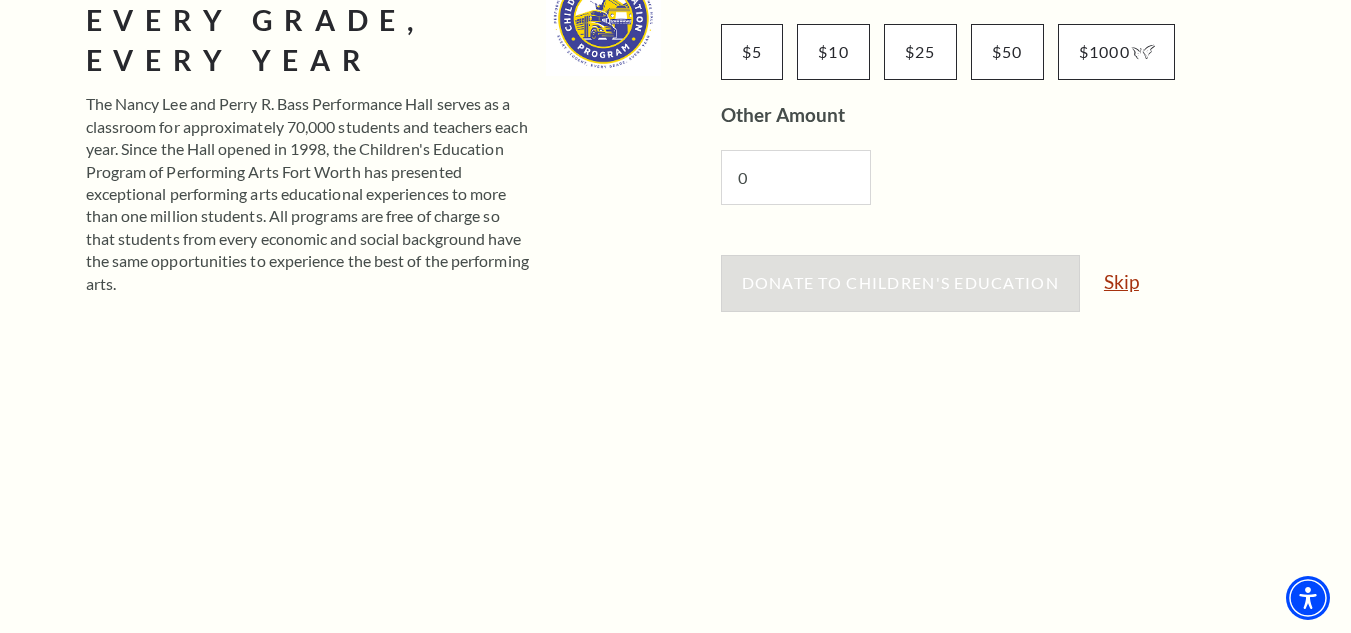 click on "Skip" at bounding box center (1121, 281) 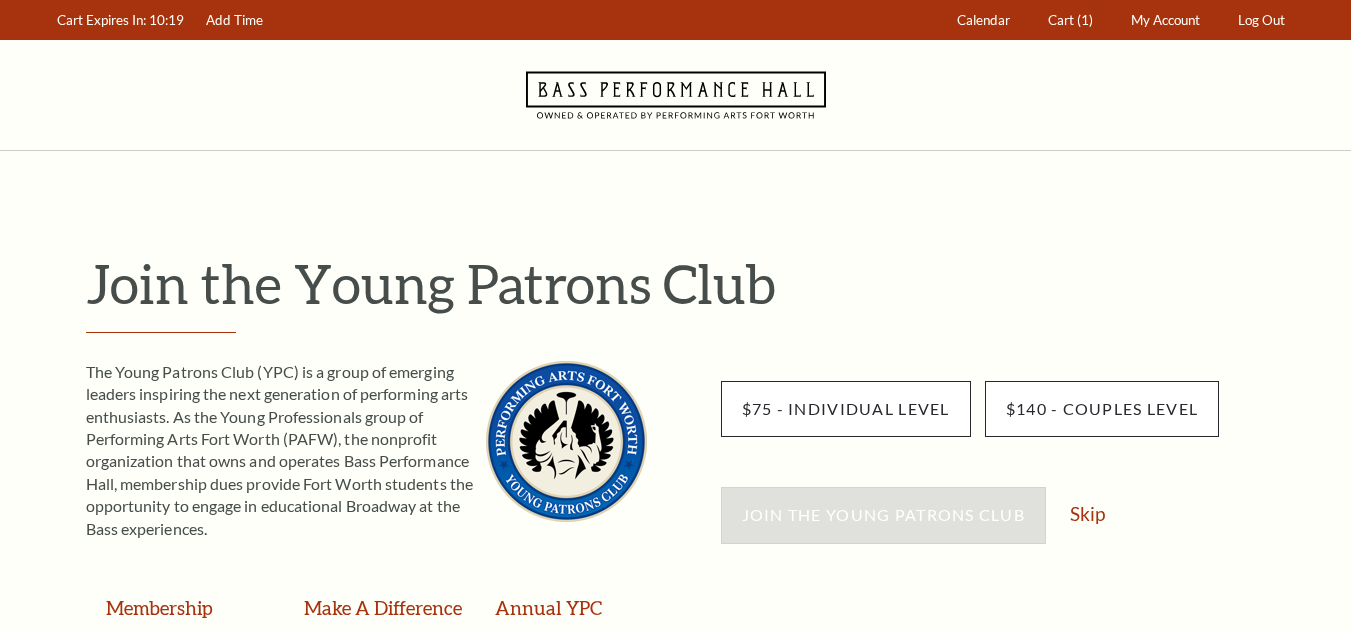 scroll, scrollTop: 0, scrollLeft: 0, axis: both 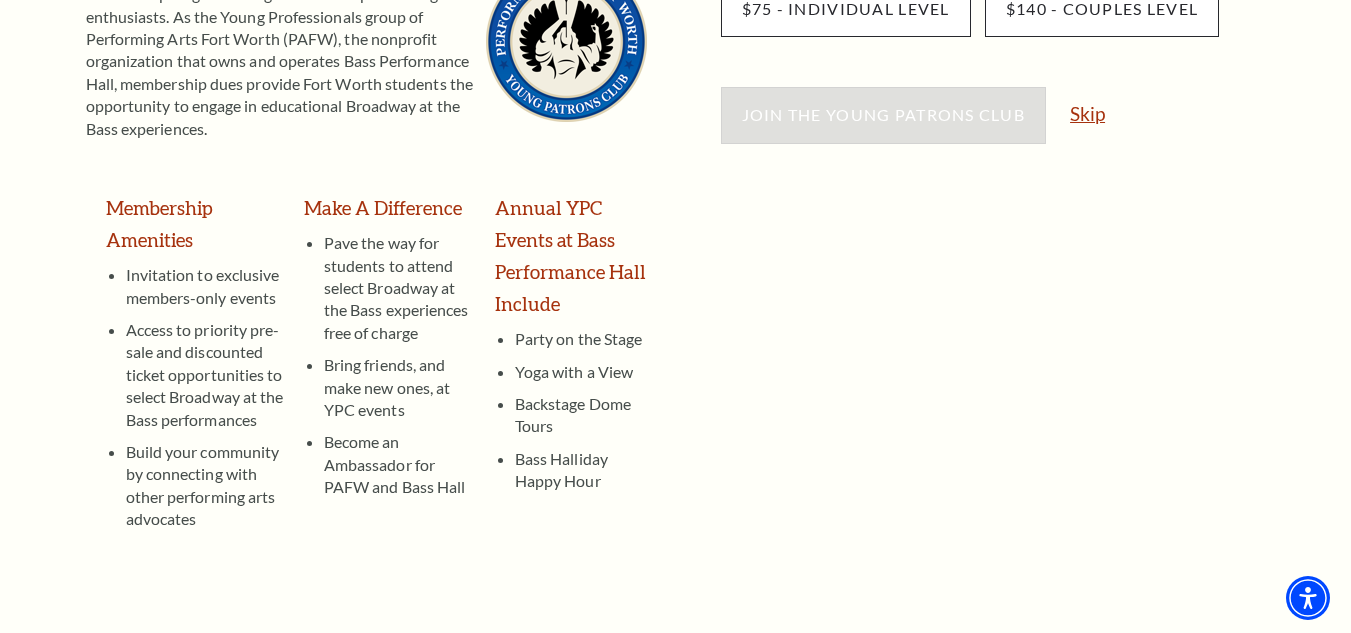 click on "Skip" at bounding box center [1087, 113] 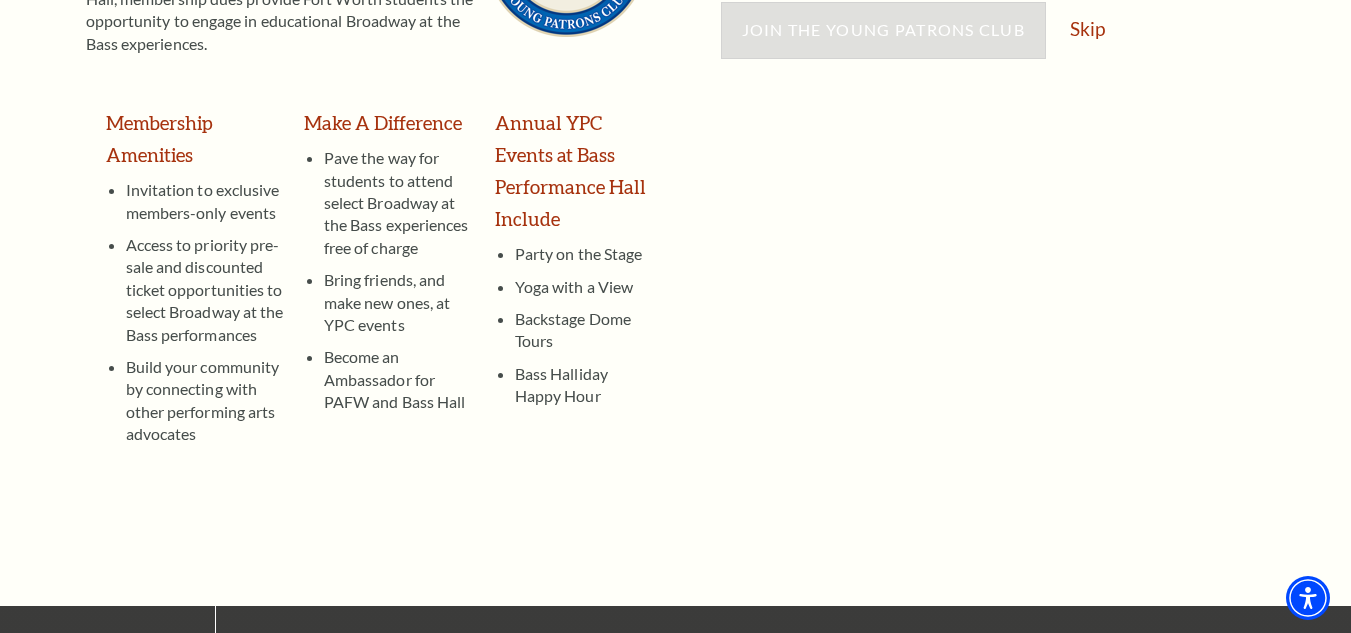 scroll, scrollTop: 700, scrollLeft: 0, axis: vertical 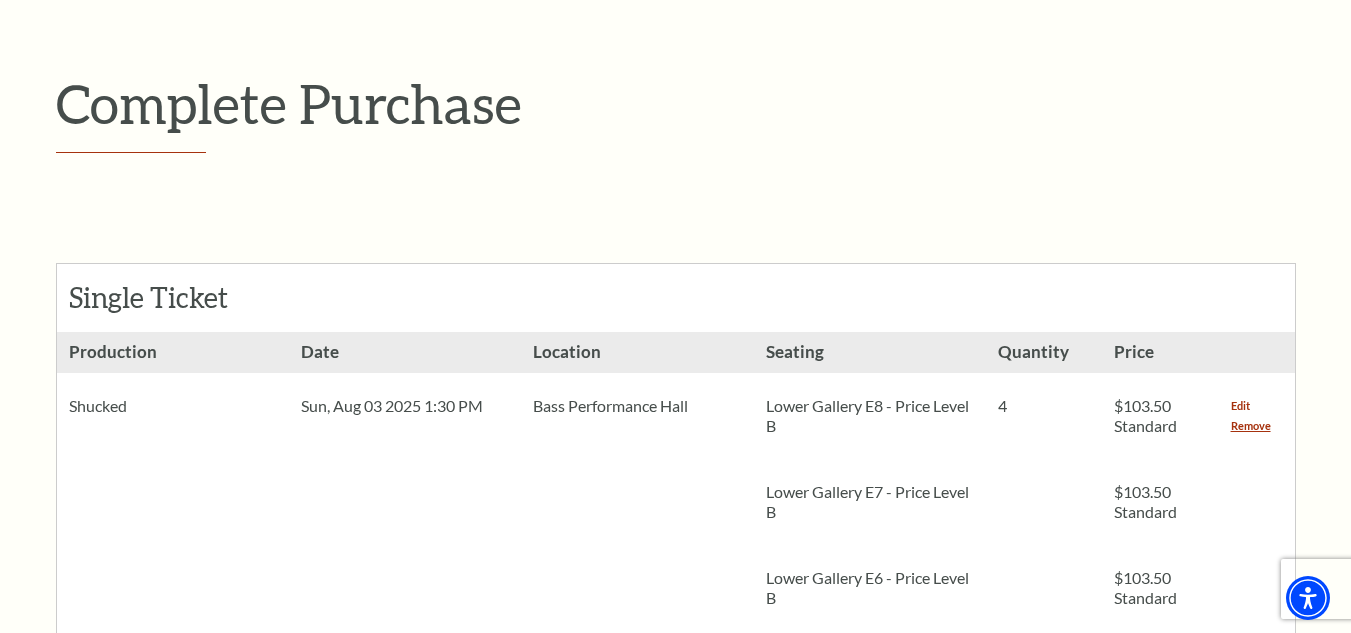 click on "Edit" at bounding box center [1240, 406] 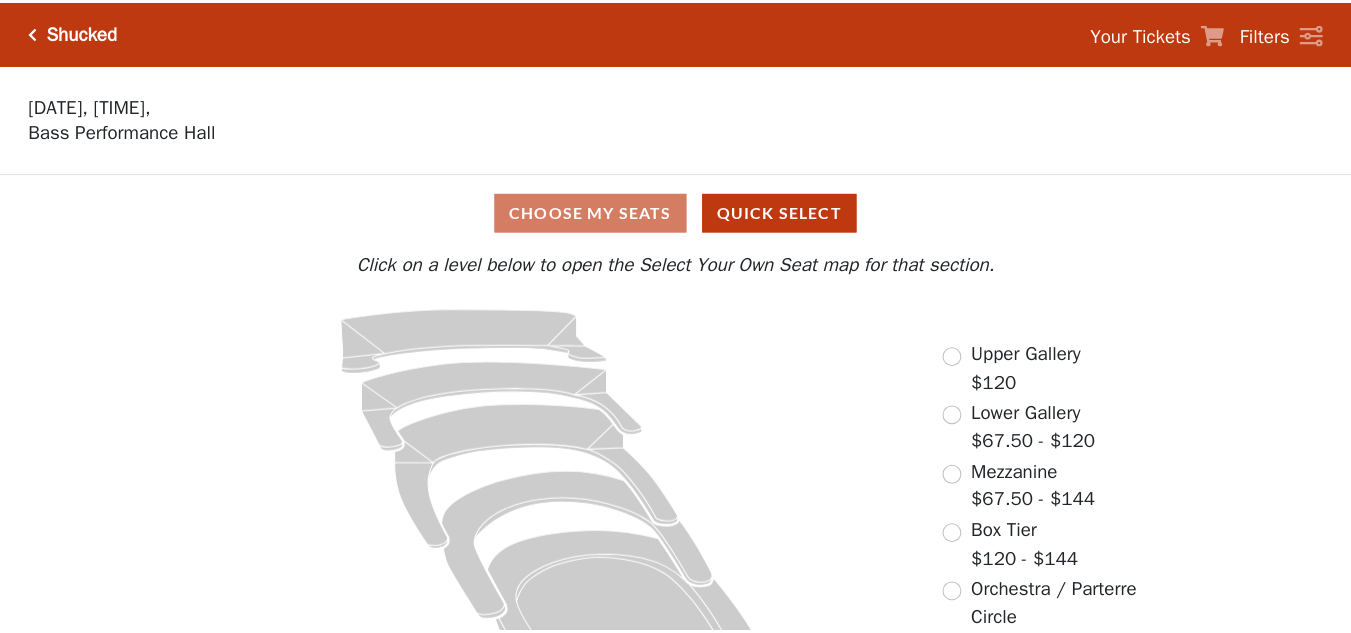 scroll, scrollTop: 0, scrollLeft: 0, axis: both 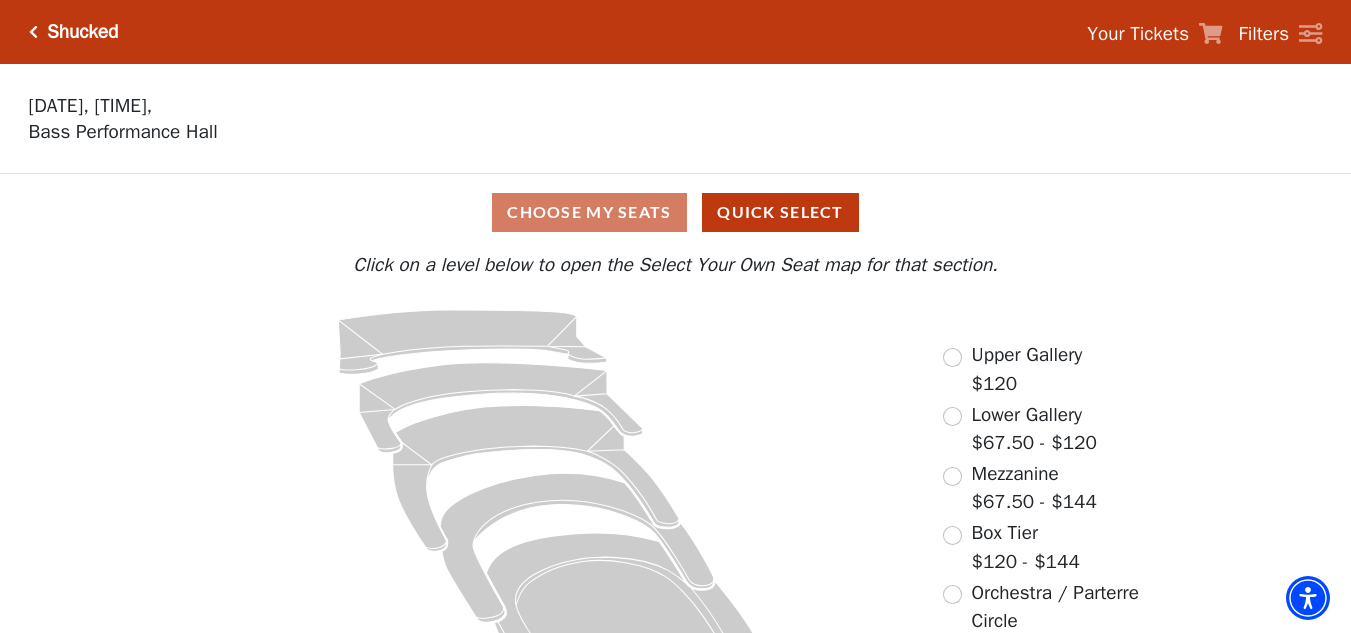 click on "Your Tickets" at bounding box center [1138, 34] 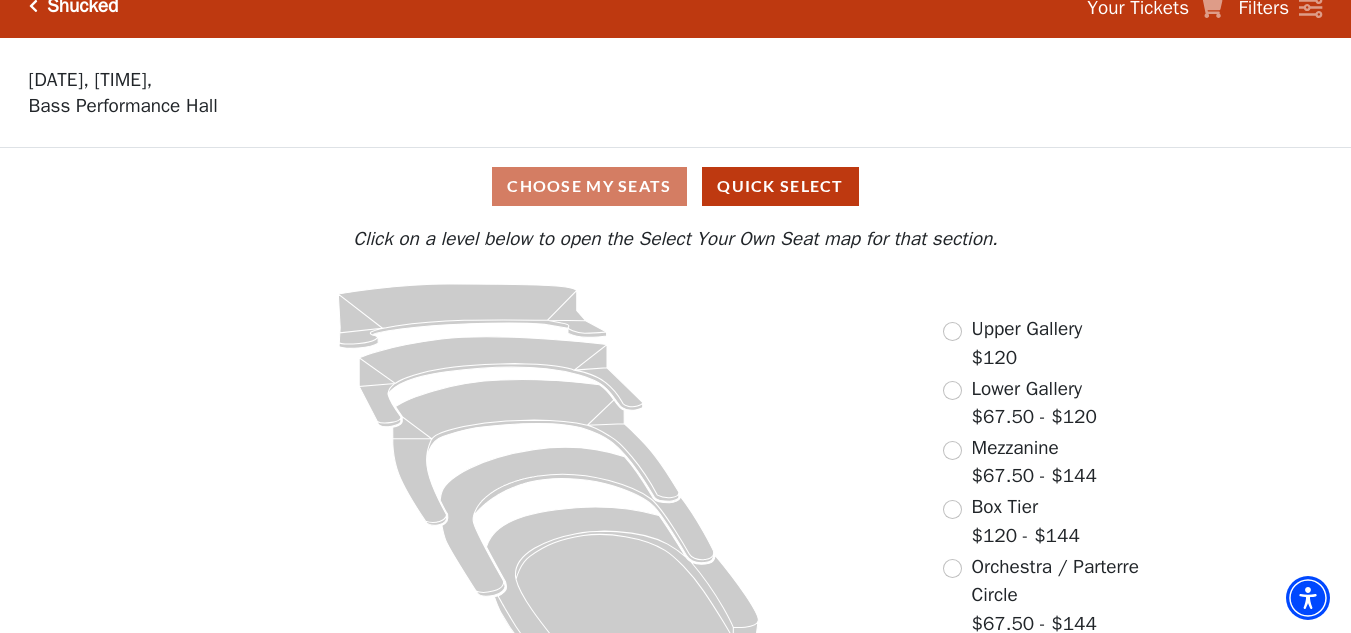 scroll, scrollTop: 0, scrollLeft: 0, axis: both 